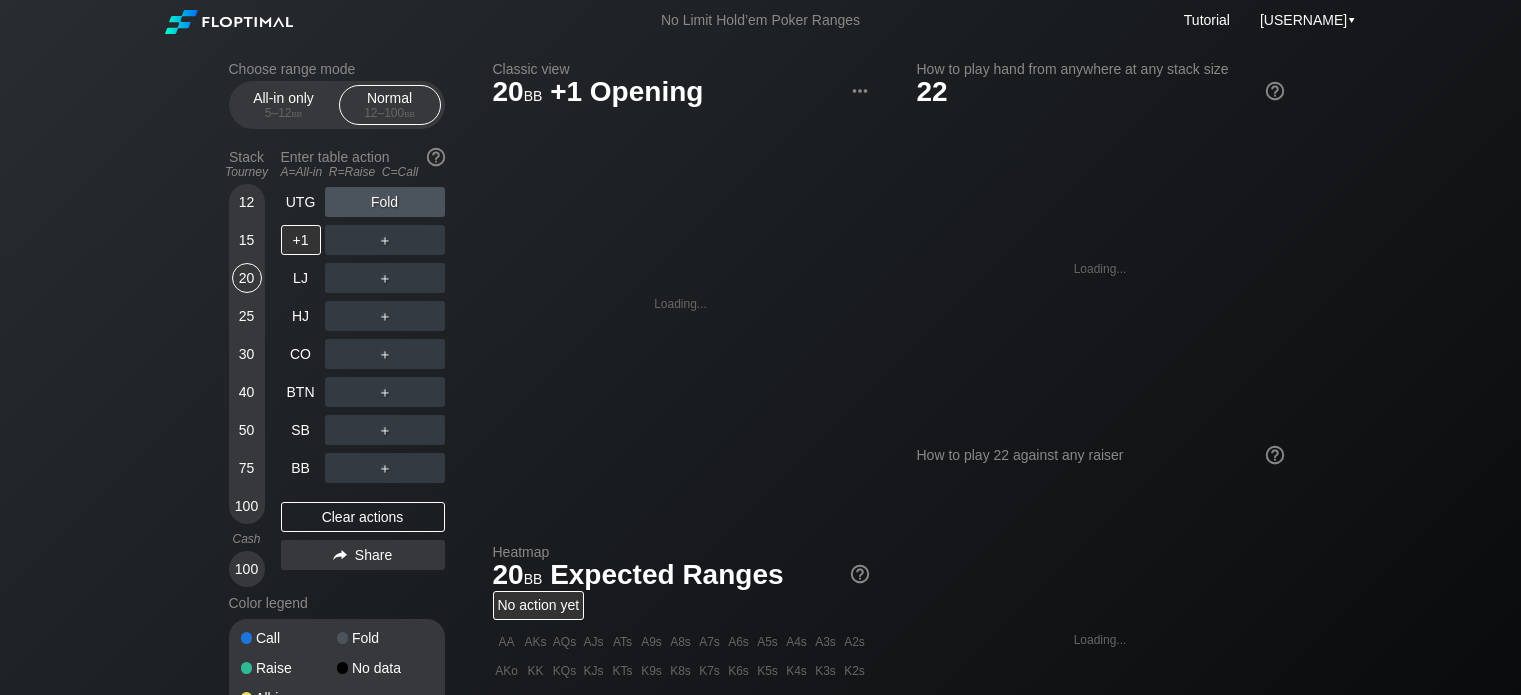 scroll, scrollTop: 0, scrollLeft: 0, axis: both 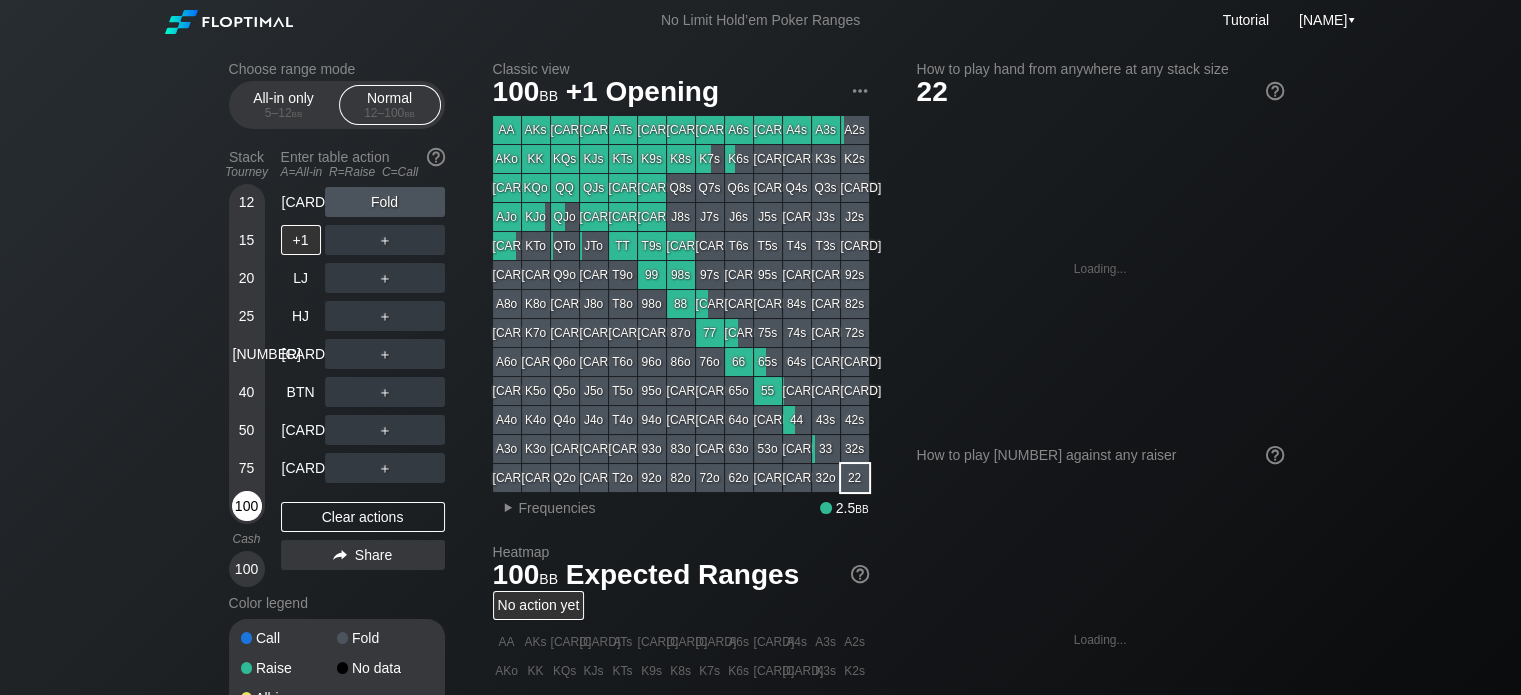 click on "100" at bounding box center (247, 506) 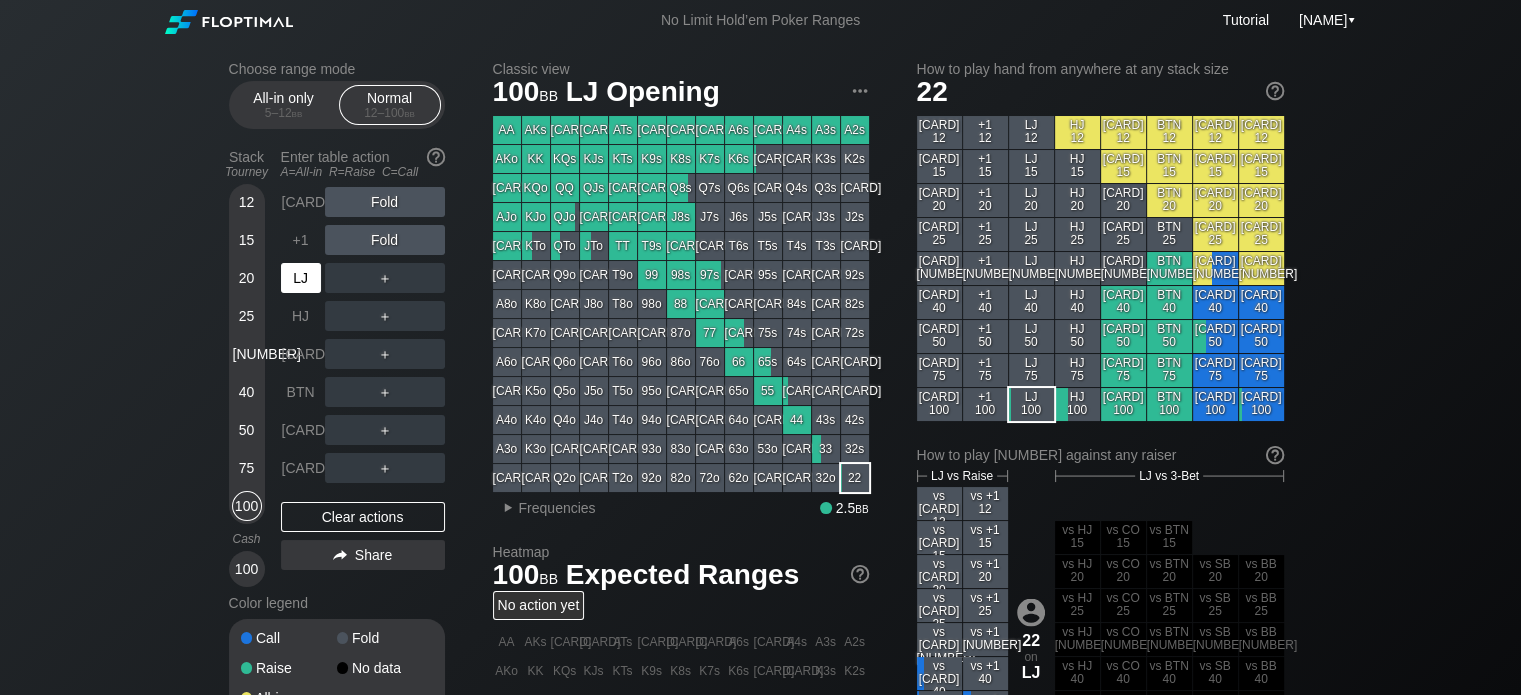 click on "LJ" at bounding box center (303, 278) 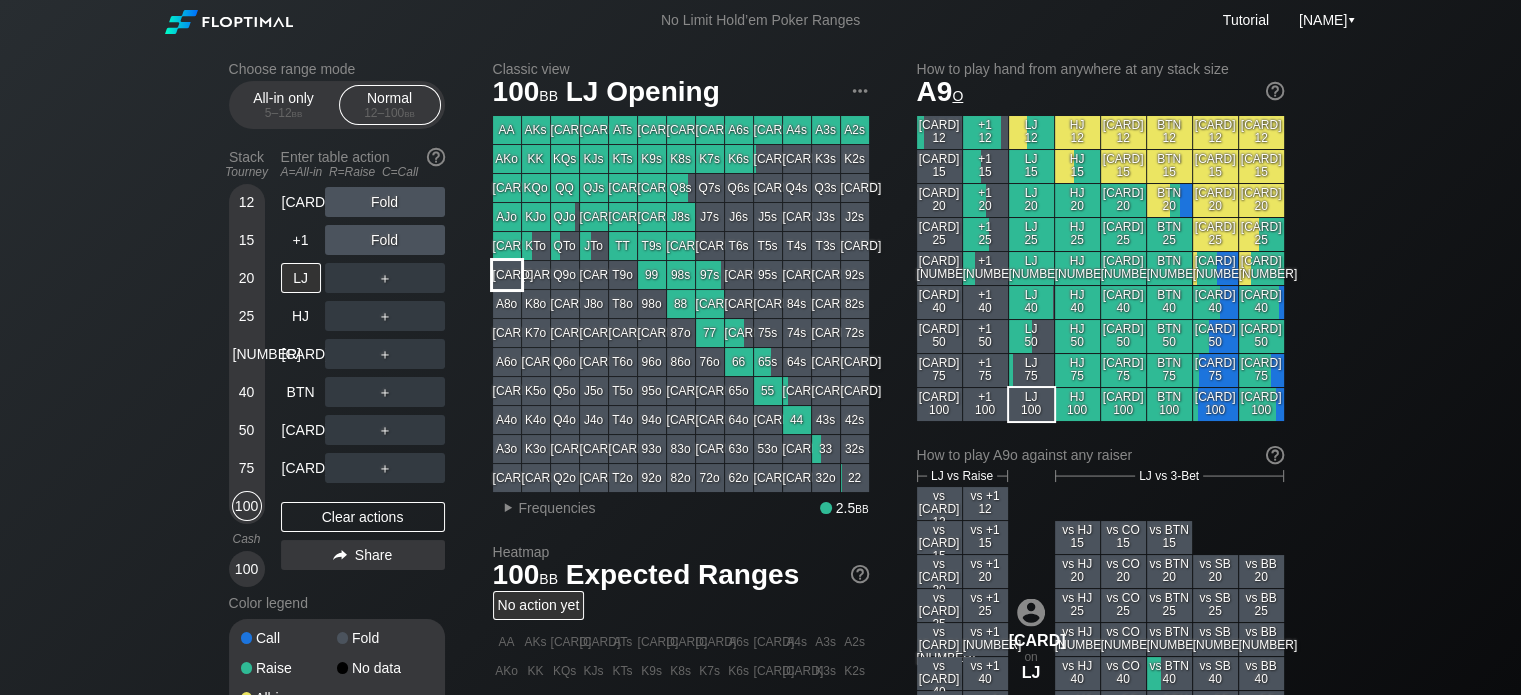 click on "[CARD]" at bounding box center (507, 275) 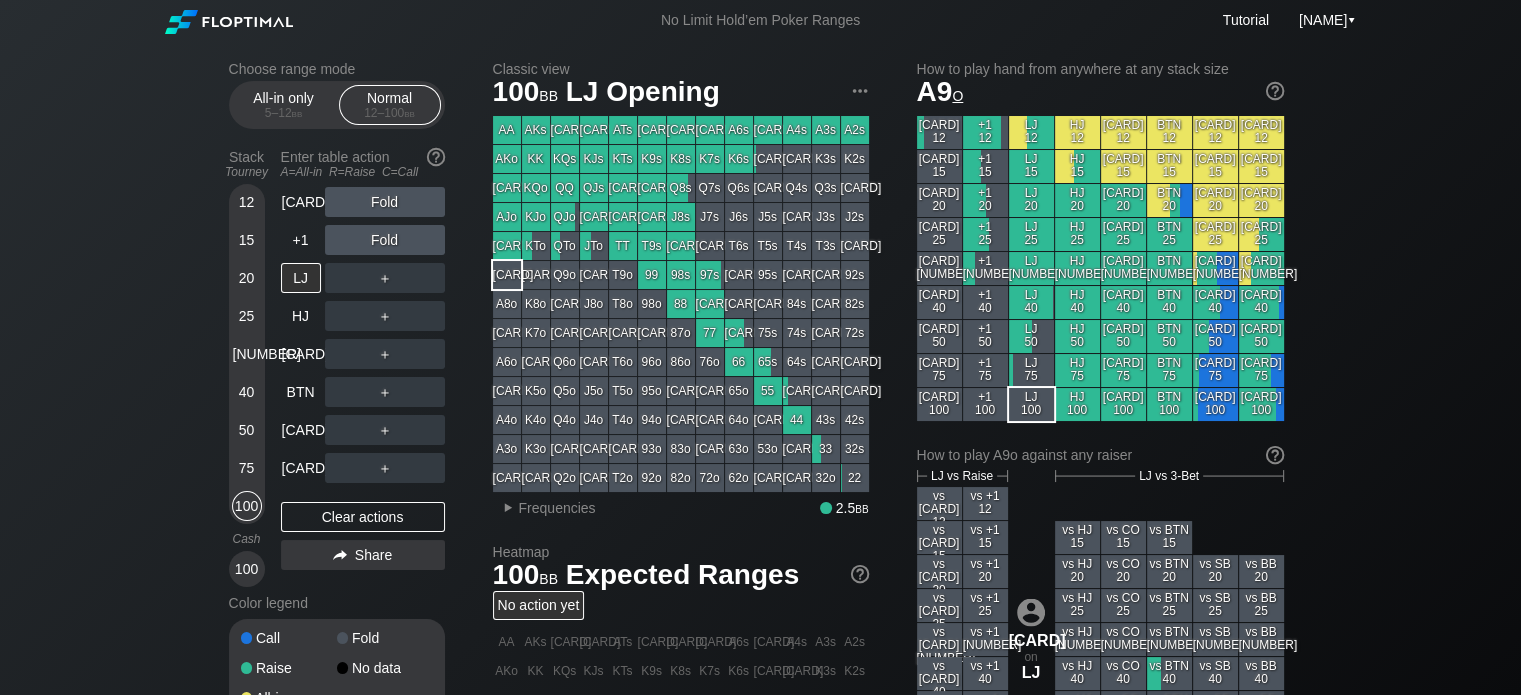 click on "Choose range mode All-in only 5 – 12 bb Normal 12 – 100 bb Stack Tourney Enter table action A=All-in R=Raise C=Call 12 15 20 25 30 40 50 75 100 Cash 100 UTG Fold +1 Fold LJ ＋ HJ ＋ CO ＋ BTN ＋ SB ＋ BB ＋ Clear actions Share Color legend Call Fold Raise No data All-in Classic view 100 bb LJ Opening AA AKs AQs AJs ATs A9s A8s A7s A6s A5s A4s A3s A2s AKo KK KQs KJs KTs K9s K8s K7s K6s K5s K4s K3s K2s AQo KQo QQ QJs QTs Q9s Q8s Q7s Q6s Q5s Q4s Q3s Q2s AJo KJo QJo JJ JTs J9s J8s J7s J6s J5s J4s J3s J2s ATo KTo QTo JTo TT T9s T8s T7s T6s T5s T4s T3s T2s A9o K9o Q9o J9o T9o 99 98s 97s 96s 95s 94s 93s 92s A8o K8o Q8o J8o T8o 98o 88 87s 86s 85s 84s 83s 82s A7o K7o Q7o J7o T7o 97o 87o 77 76s 75s 74s 73s 72s A6o K6o Q6o J6o T6o 96o 86o 76o 66 65s 64s 63s 62s A5o K5o Q5o J5o T5o 95o 85o 75o 65o 55 54s 53s 52s A4o K4o Q4o J4o T4o 94o 84o 74o 64o 54o 44 43s 42s A3o K3o Q3o J3o T3o 93o 83o 73o 63o 53o 43o 33 32s A2o K2o Q2o J2o T2o 92o 82o 72o 62o 52o 42o 32o 22 ▸ Frequencies 2.5 bb 100" at bounding box center (761, 679) 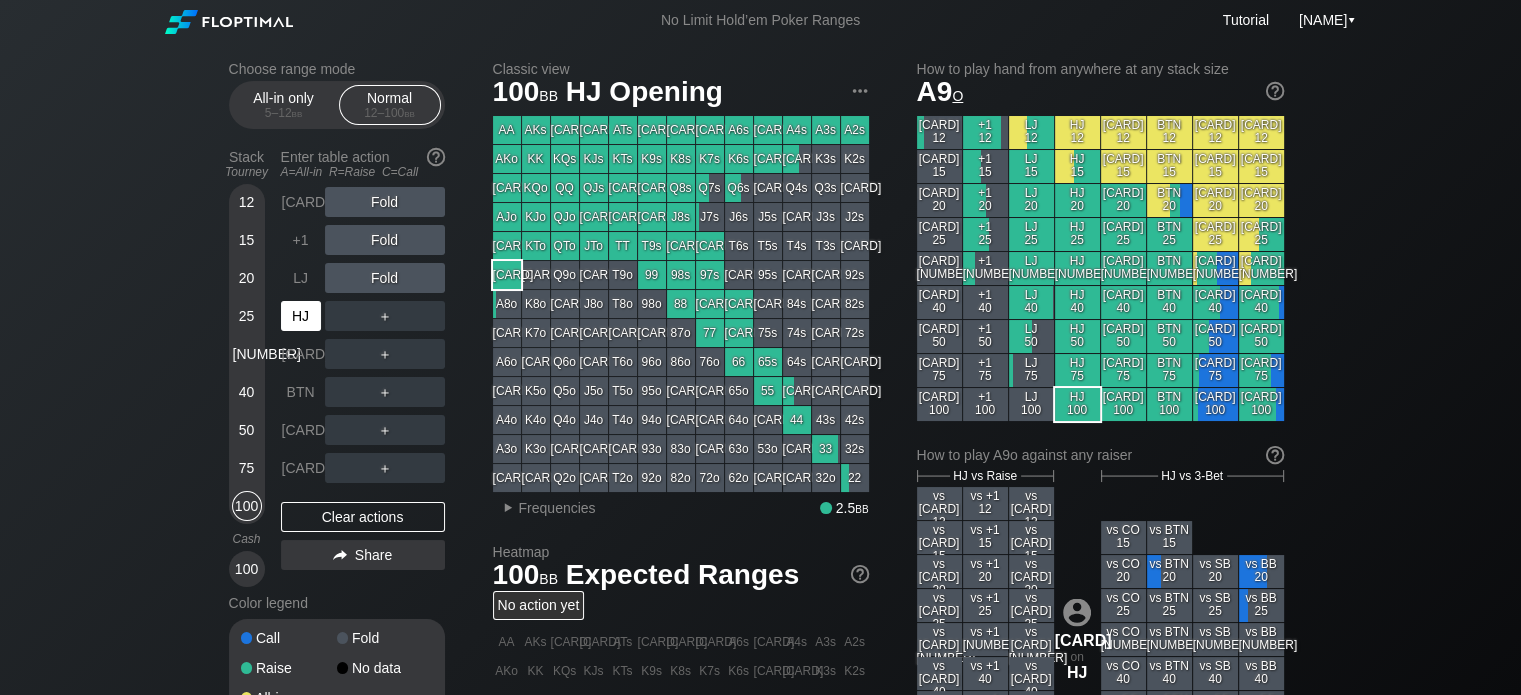 click on "HJ" at bounding box center [301, 316] 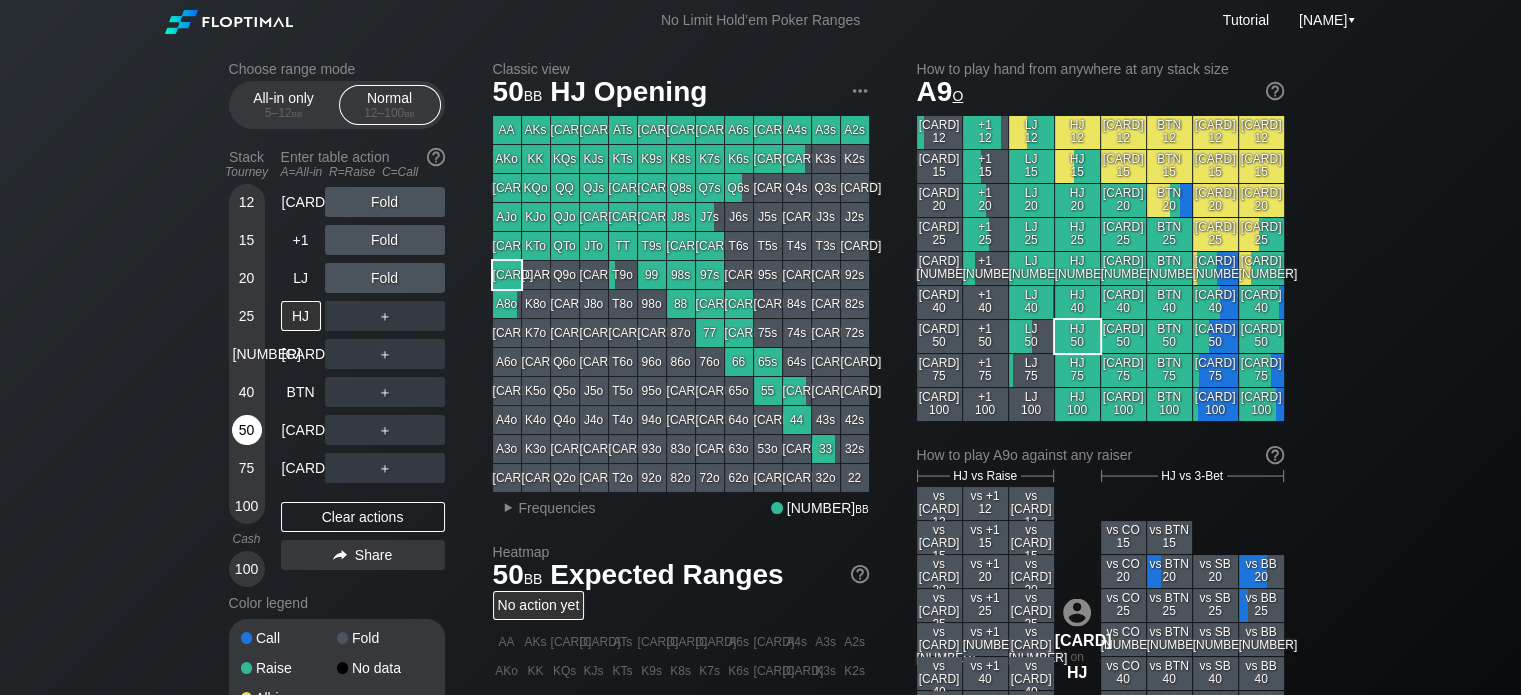 click on "50" at bounding box center (247, 430) 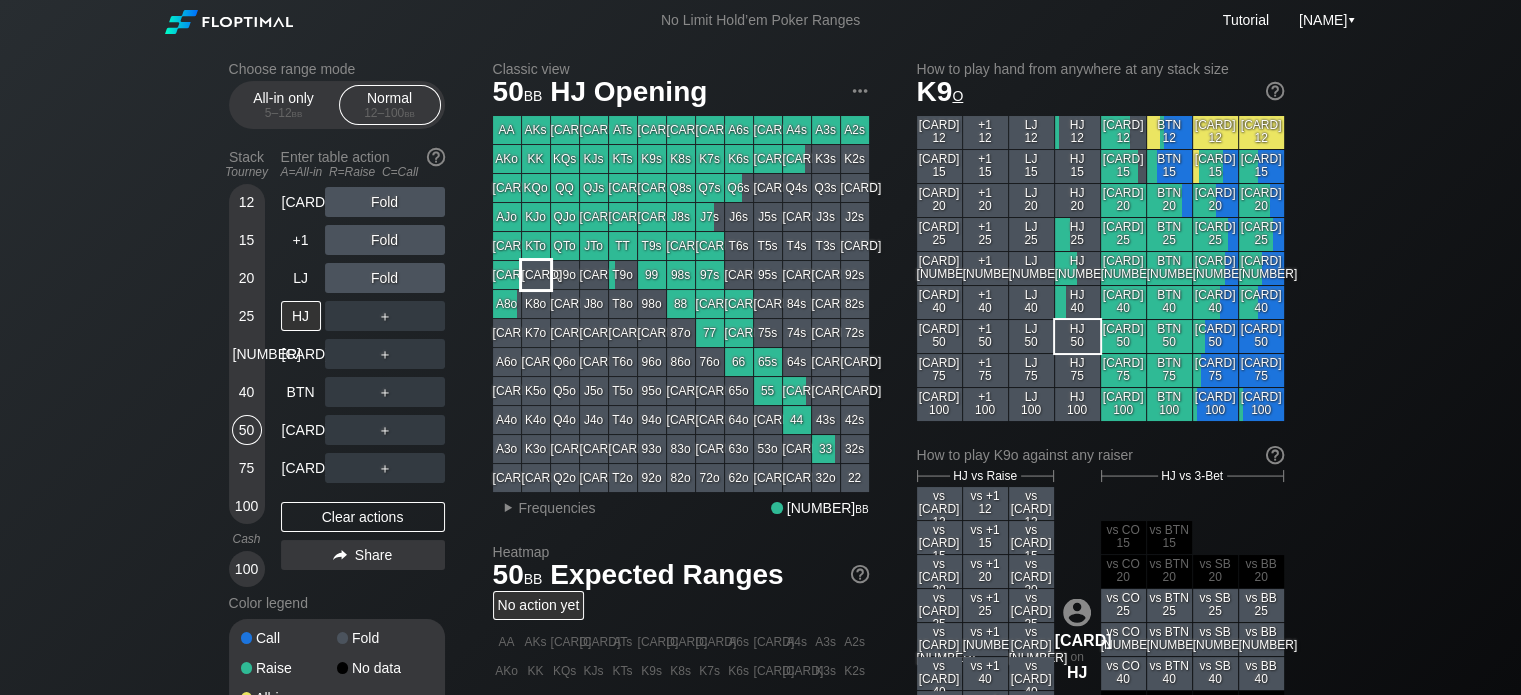 click on "[CARD]" at bounding box center [536, 275] 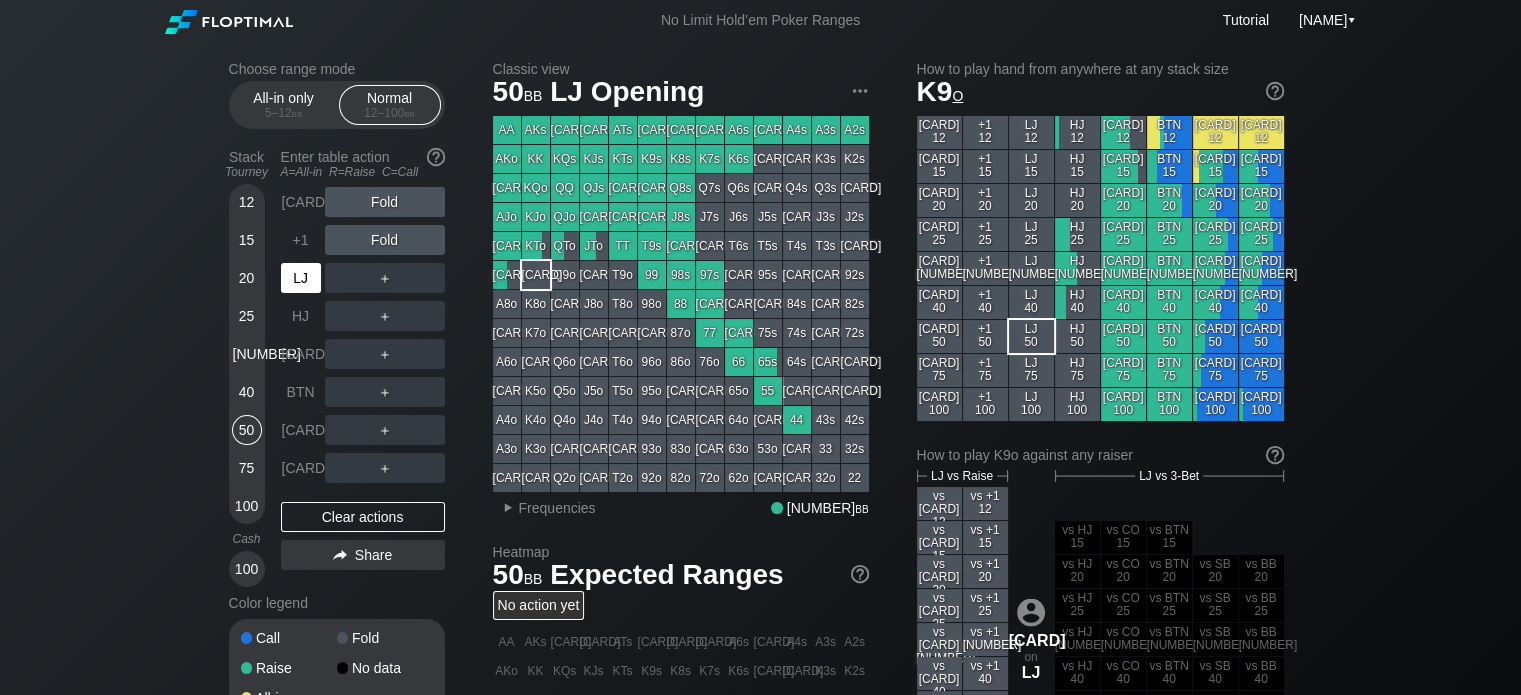 click on "LJ" at bounding box center [301, 278] 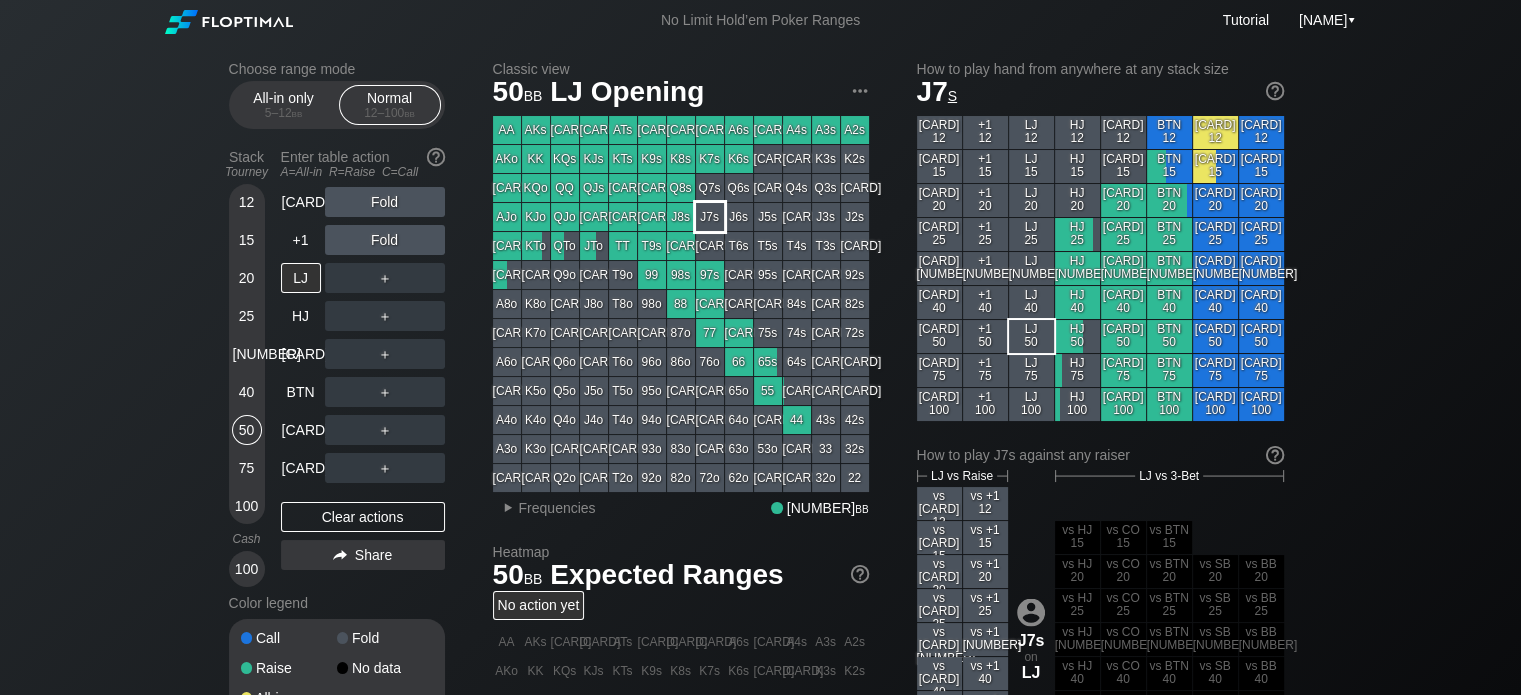 click on "J7s" at bounding box center (710, 217) 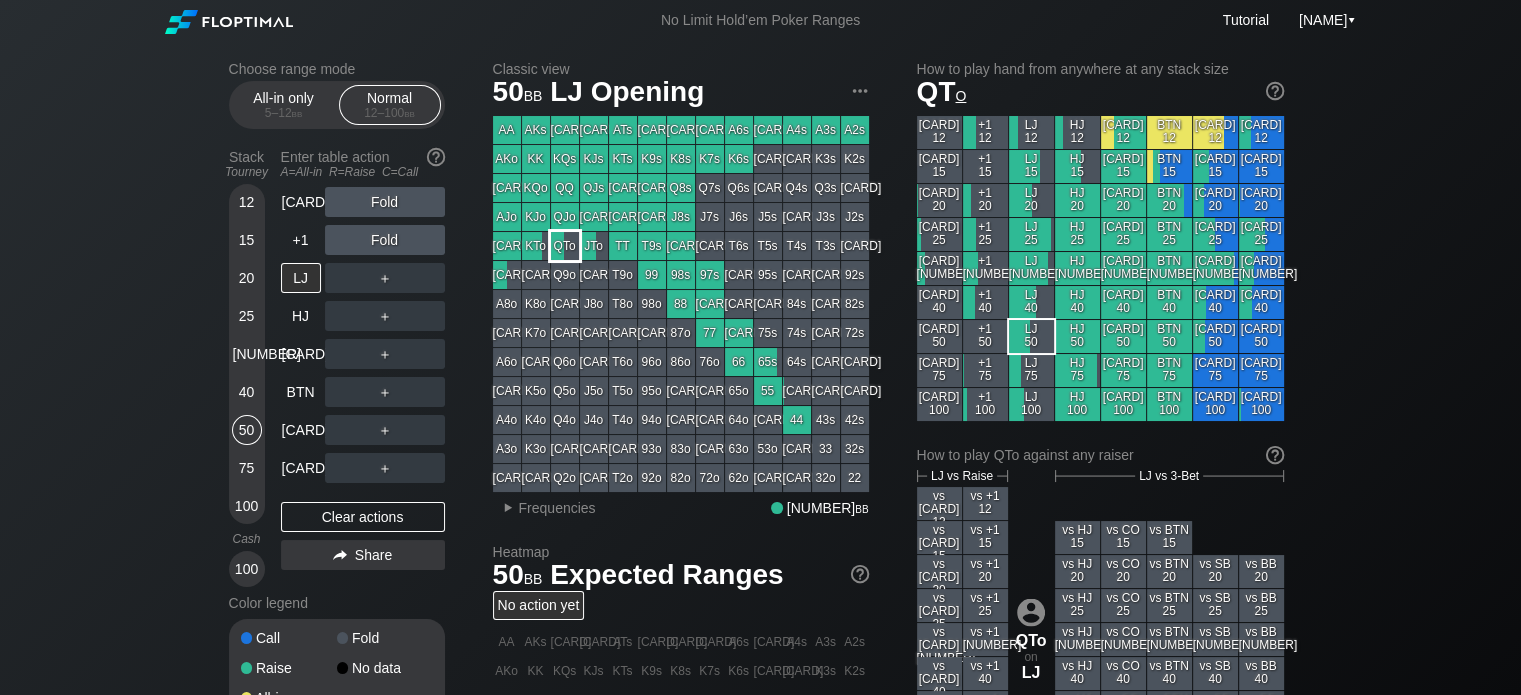 click on "QTo" at bounding box center (565, 246) 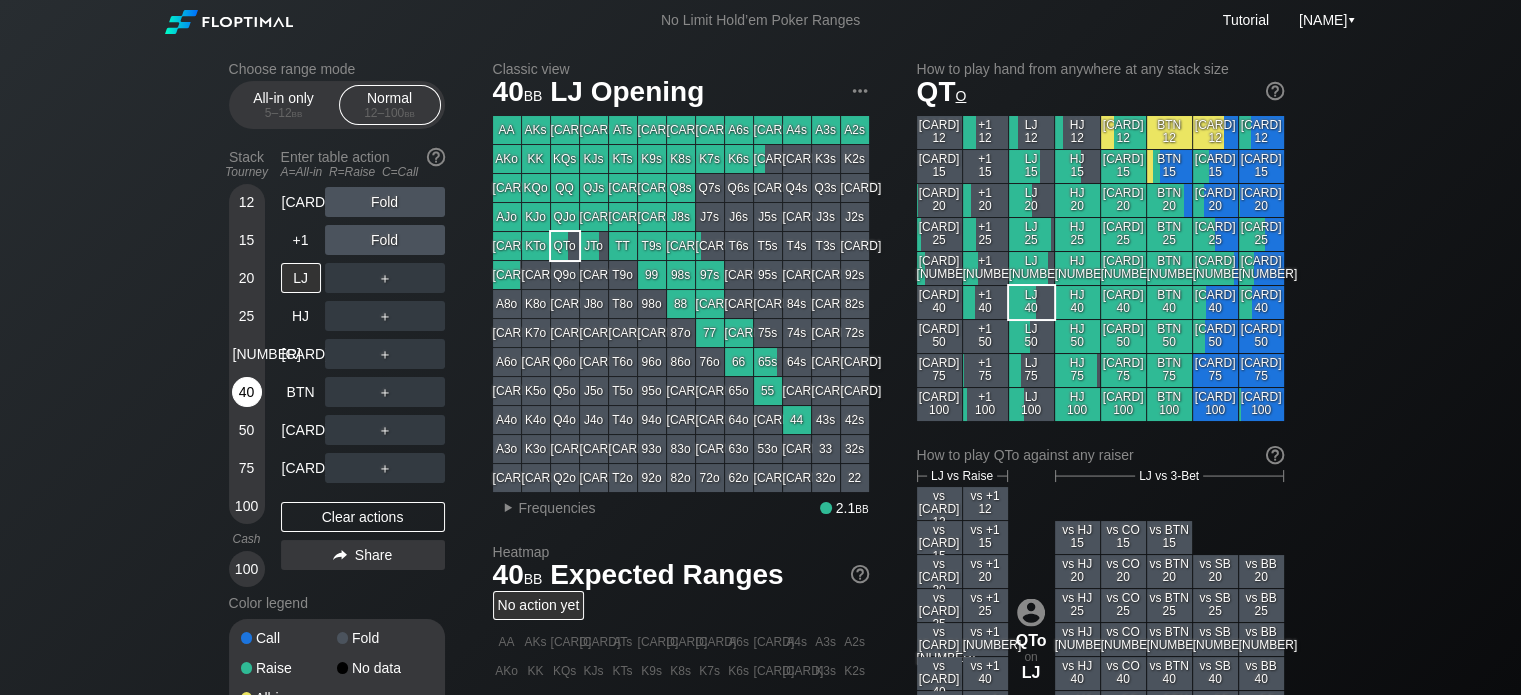 click on "40" at bounding box center (247, 396) 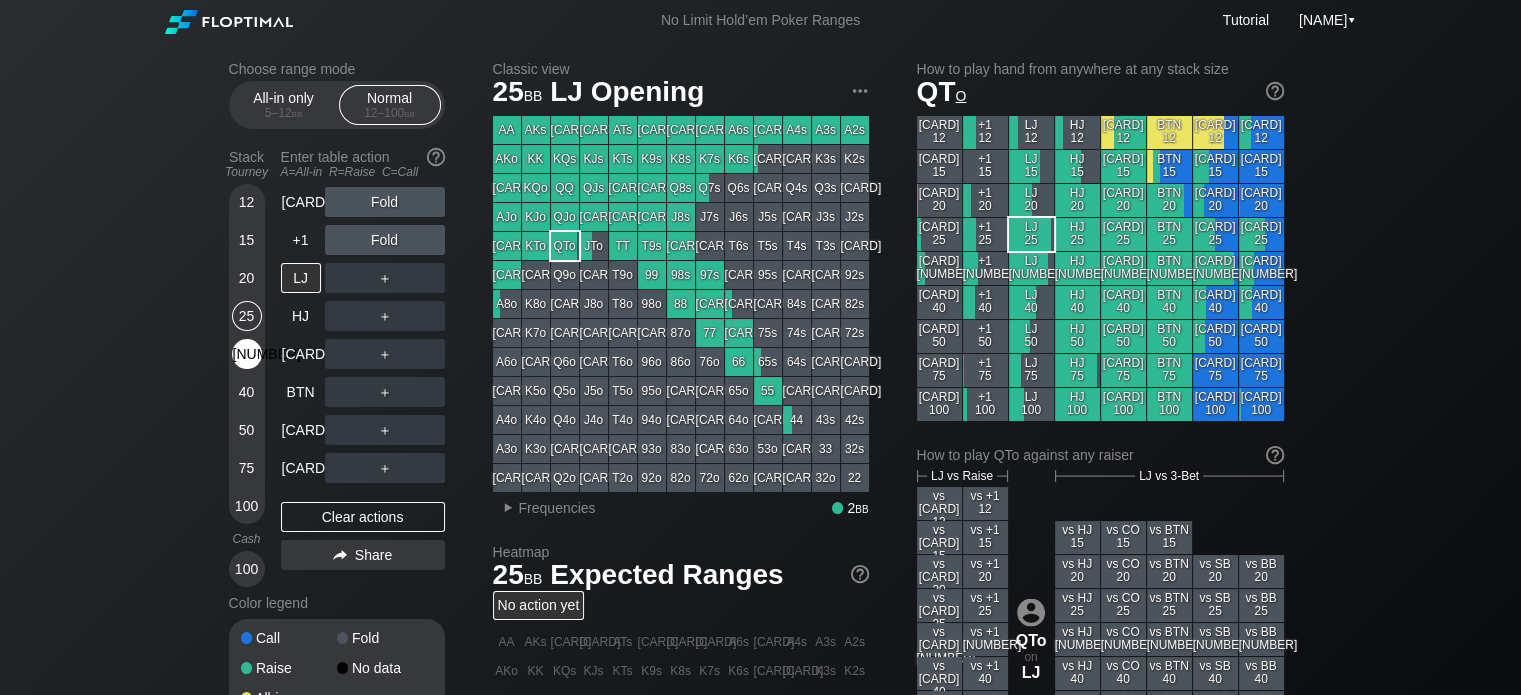 drag, startPoint x: 243, startPoint y: 335, endPoint x: 242, endPoint y: 359, distance: 24.020824 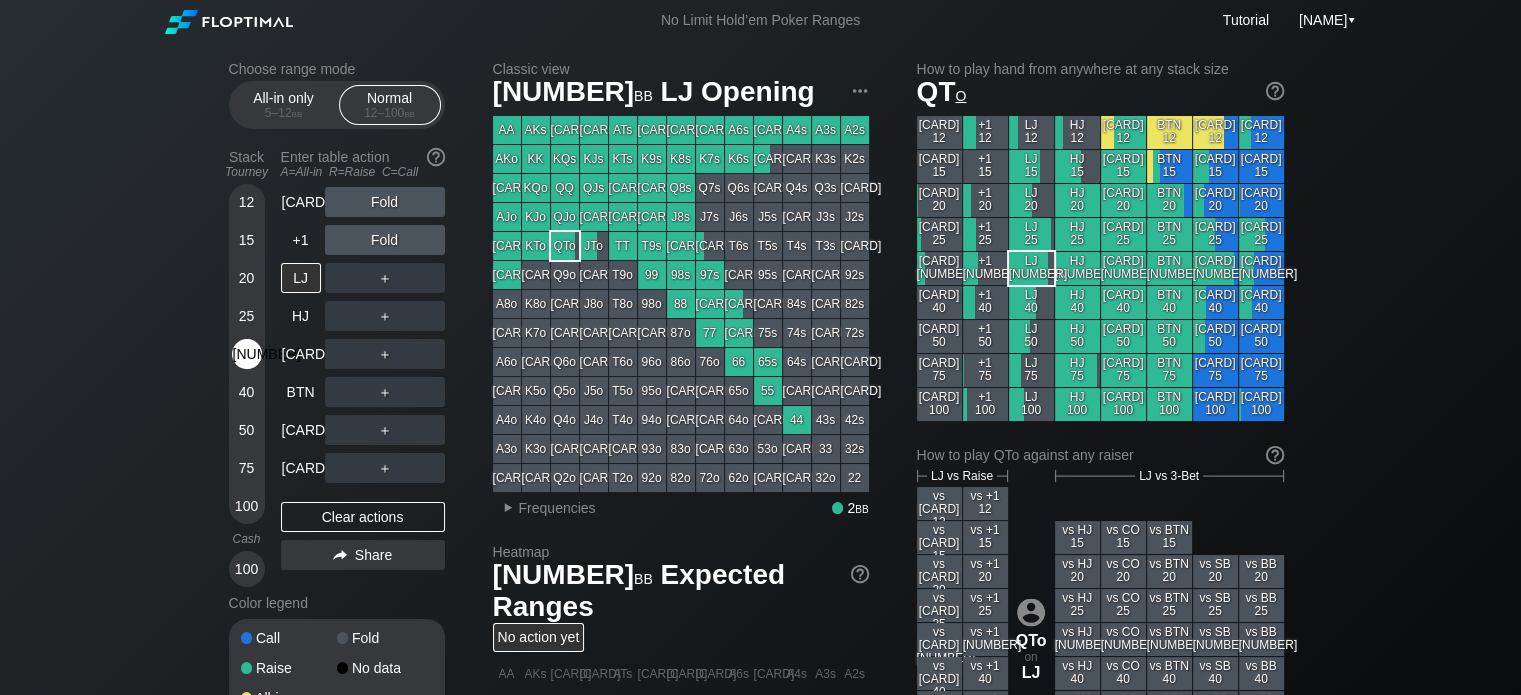 click on "[NUMBER]" at bounding box center (247, 354) 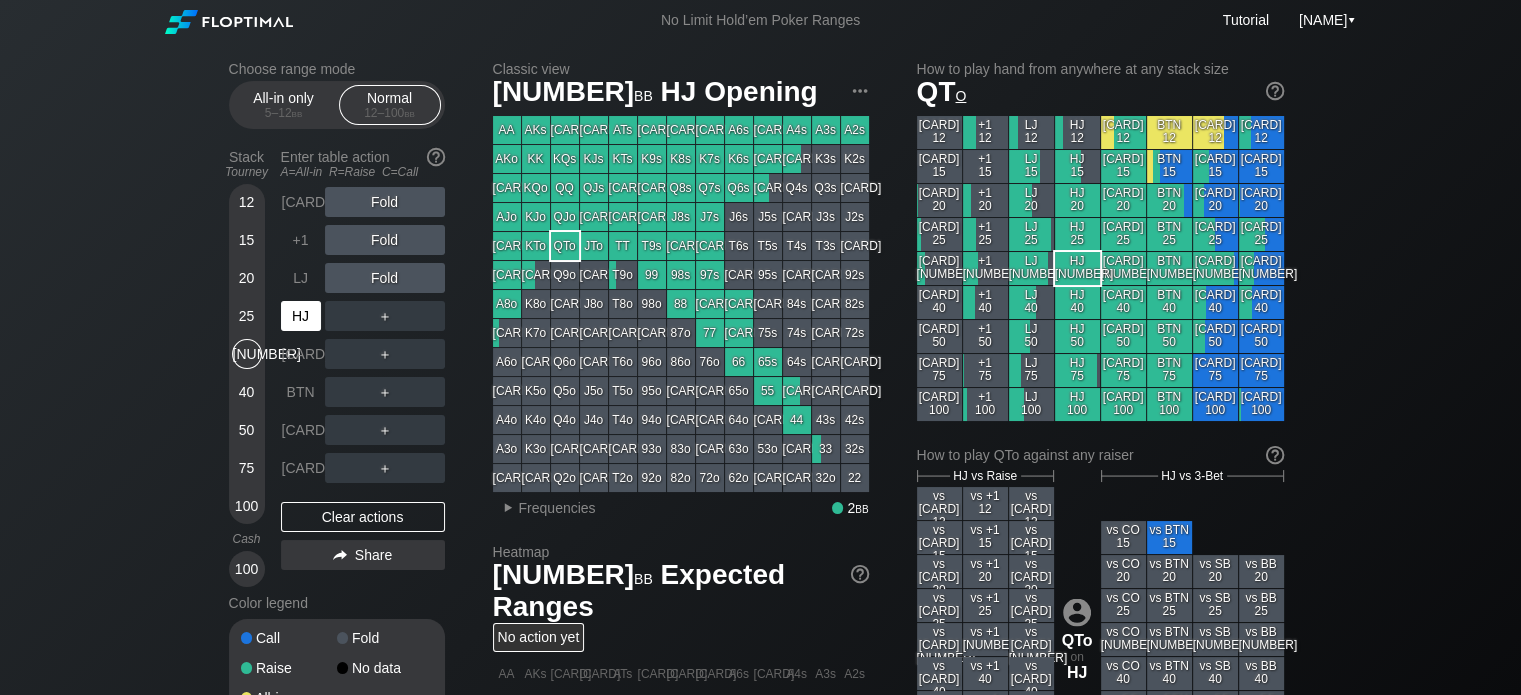 click on "HJ" at bounding box center (301, 316) 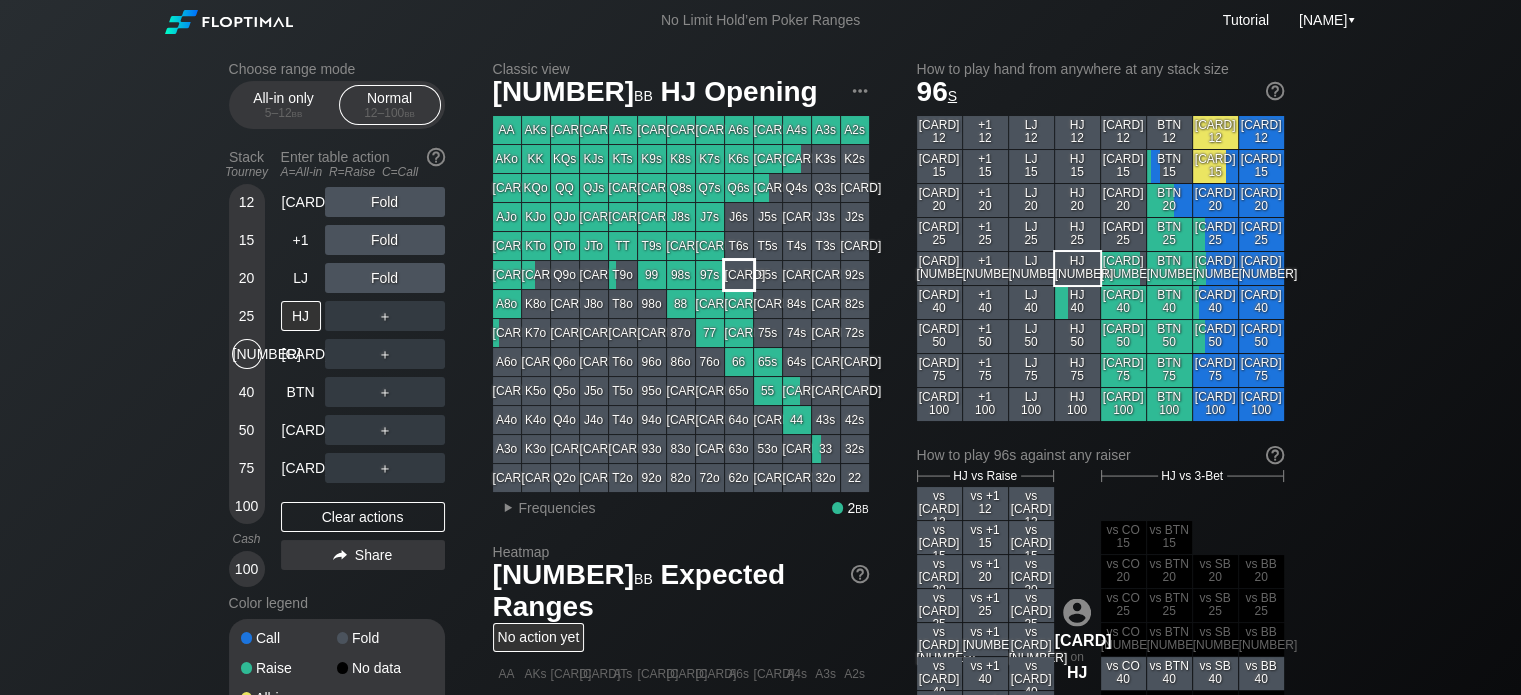 click on "[CARD]" at bounding box center (739, 275) 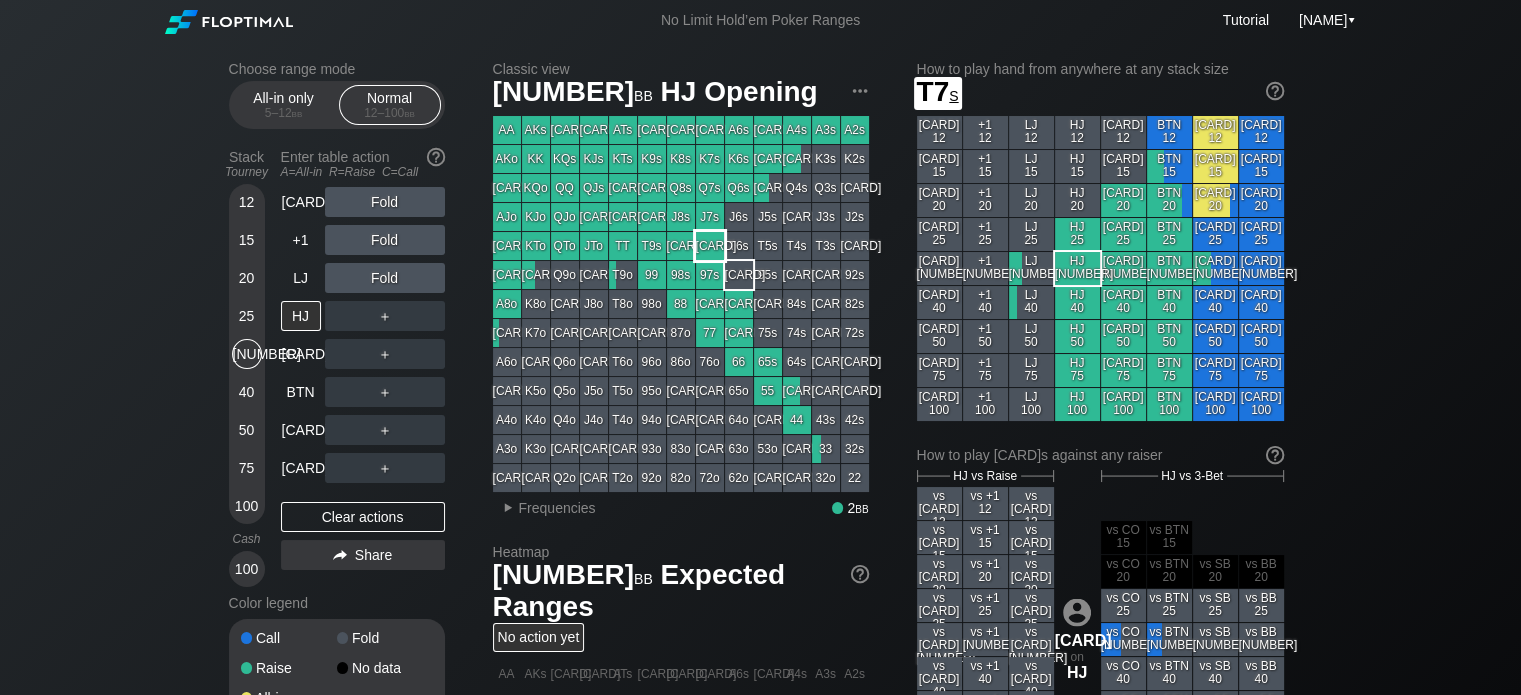 click on "[CARD]" at bounding box center [710, 246] 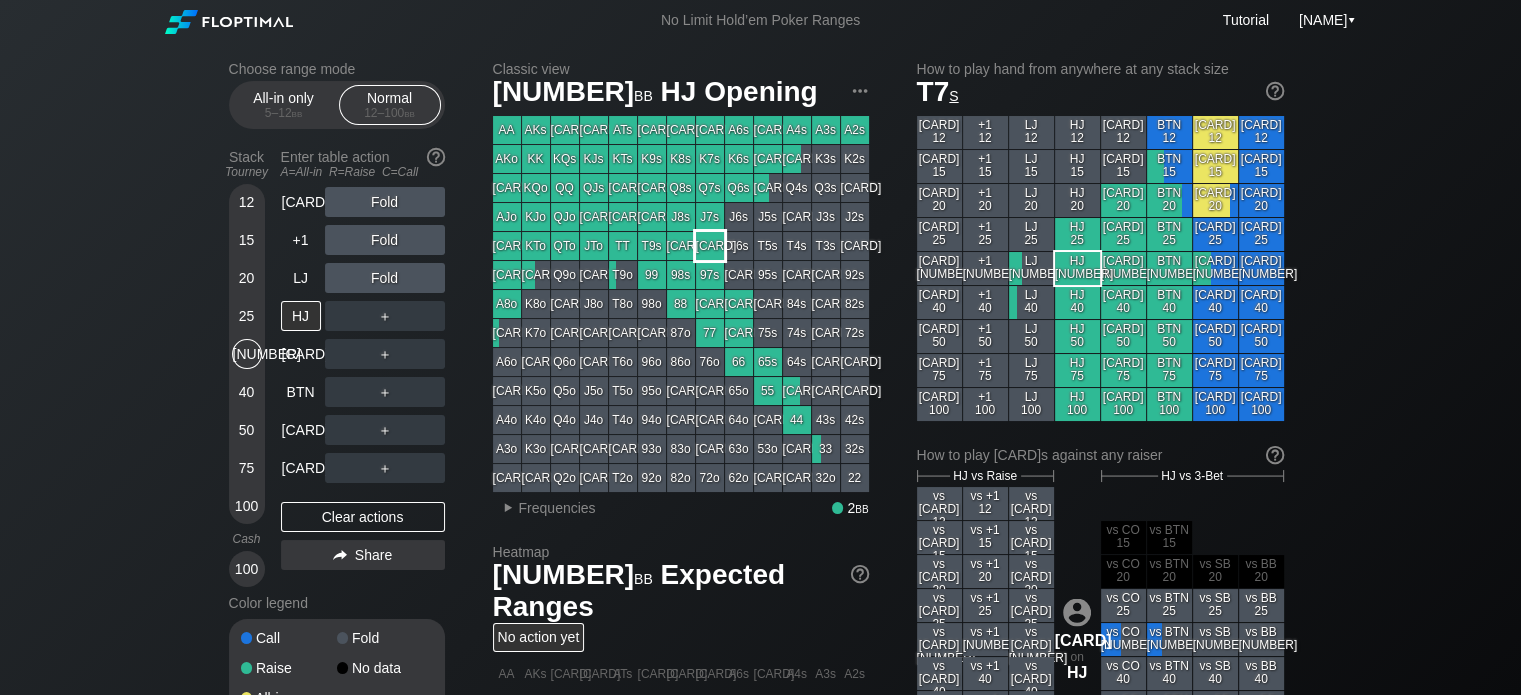 click on "[CARD]" at bounding box center (710, 246) 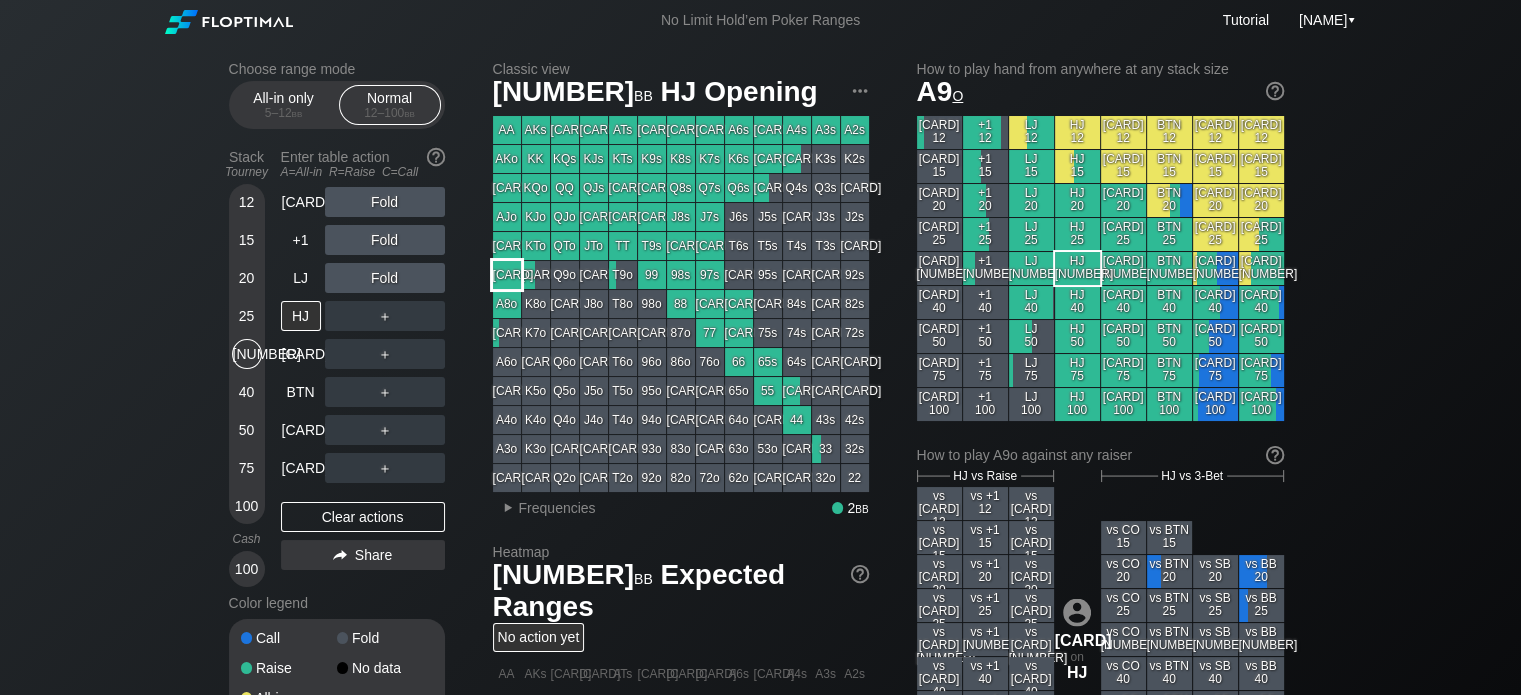 click on "[CARD]" at bounding box center [507, 275] 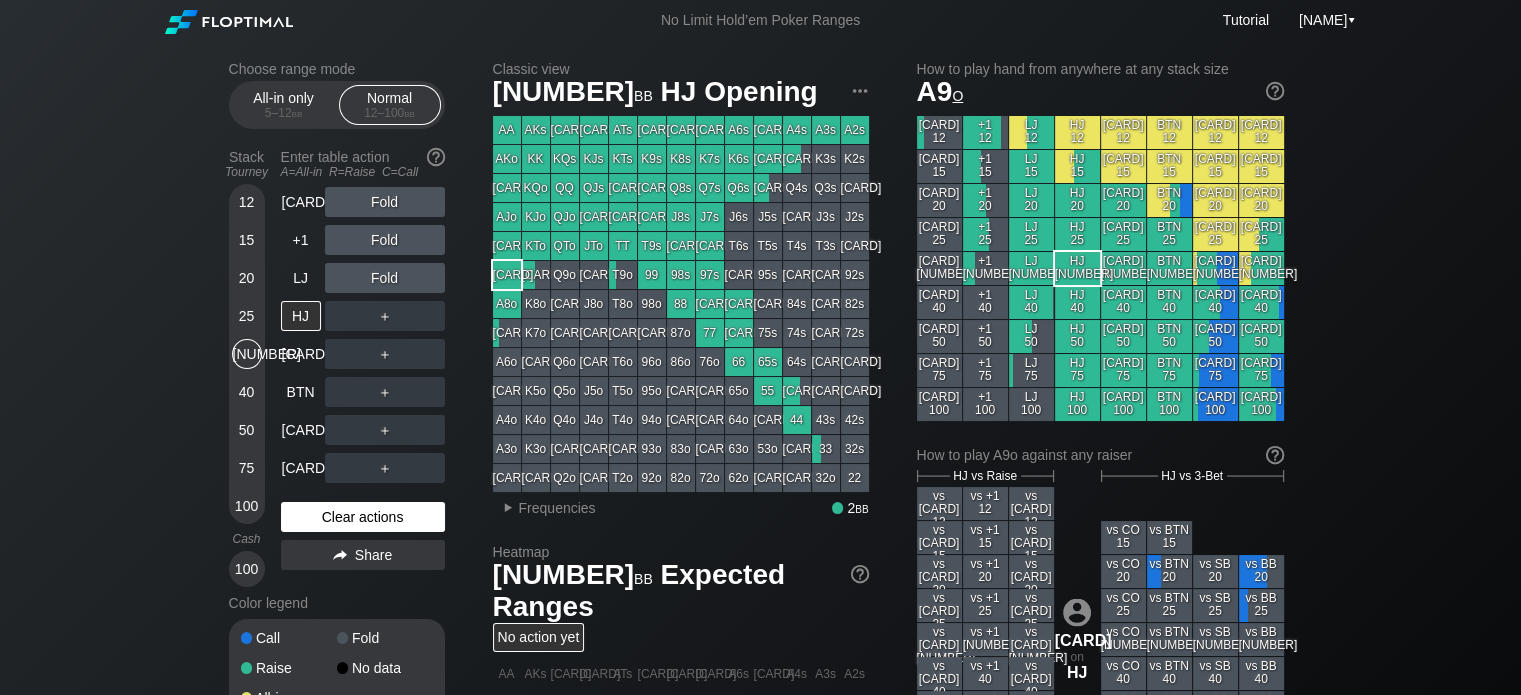 click on "Clear actions" at bounding box center [363, 517] 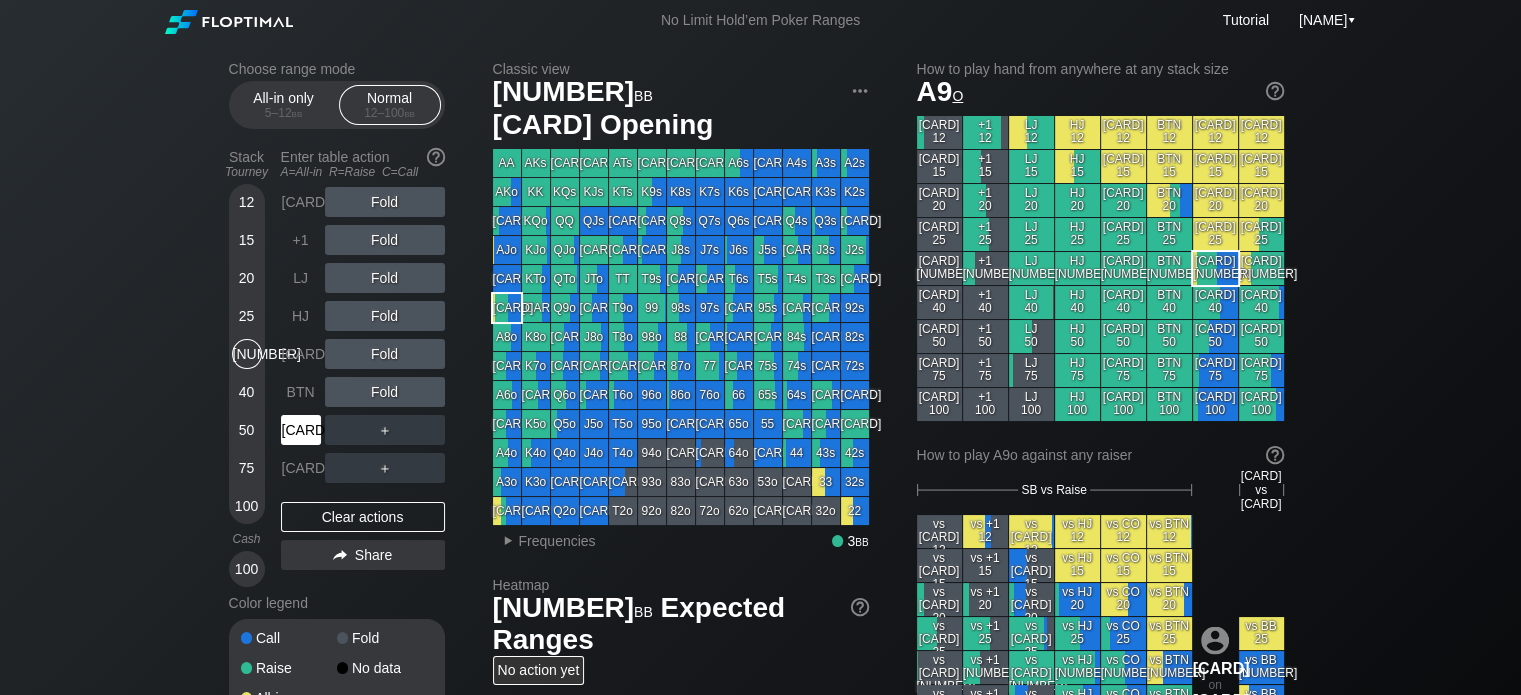 click on "[CARD]" at bounding box center [301, 430] 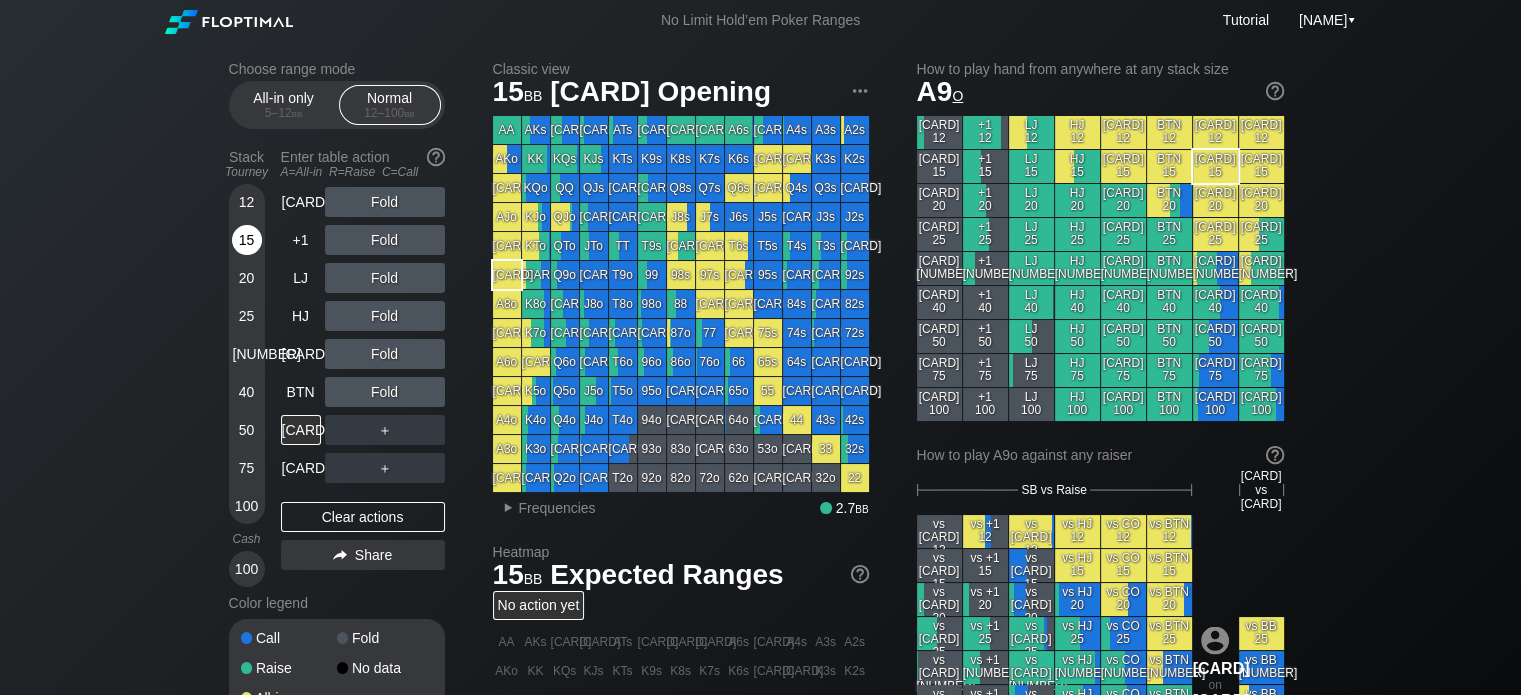 click on "15" at bounding box center (247, 240) 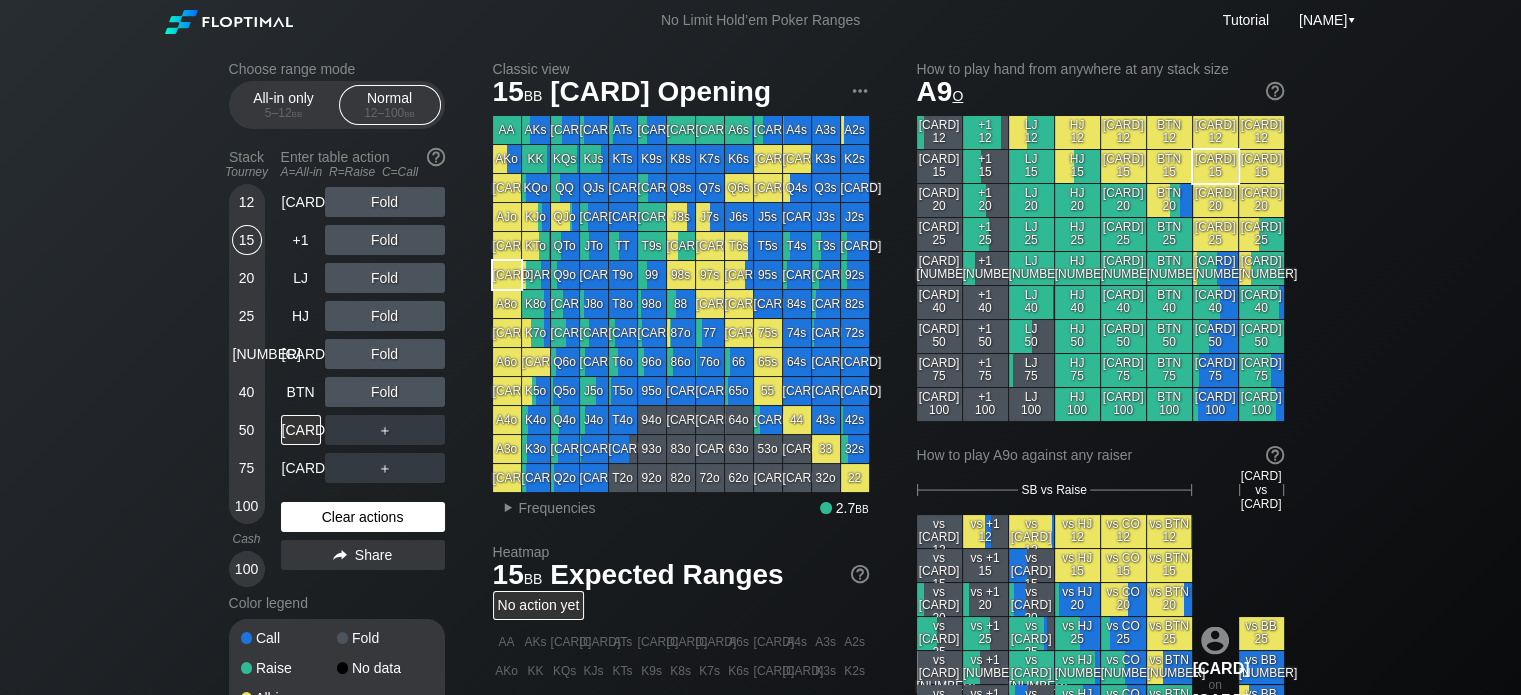 click on "Clear actions" at bounding box center [363, 517] 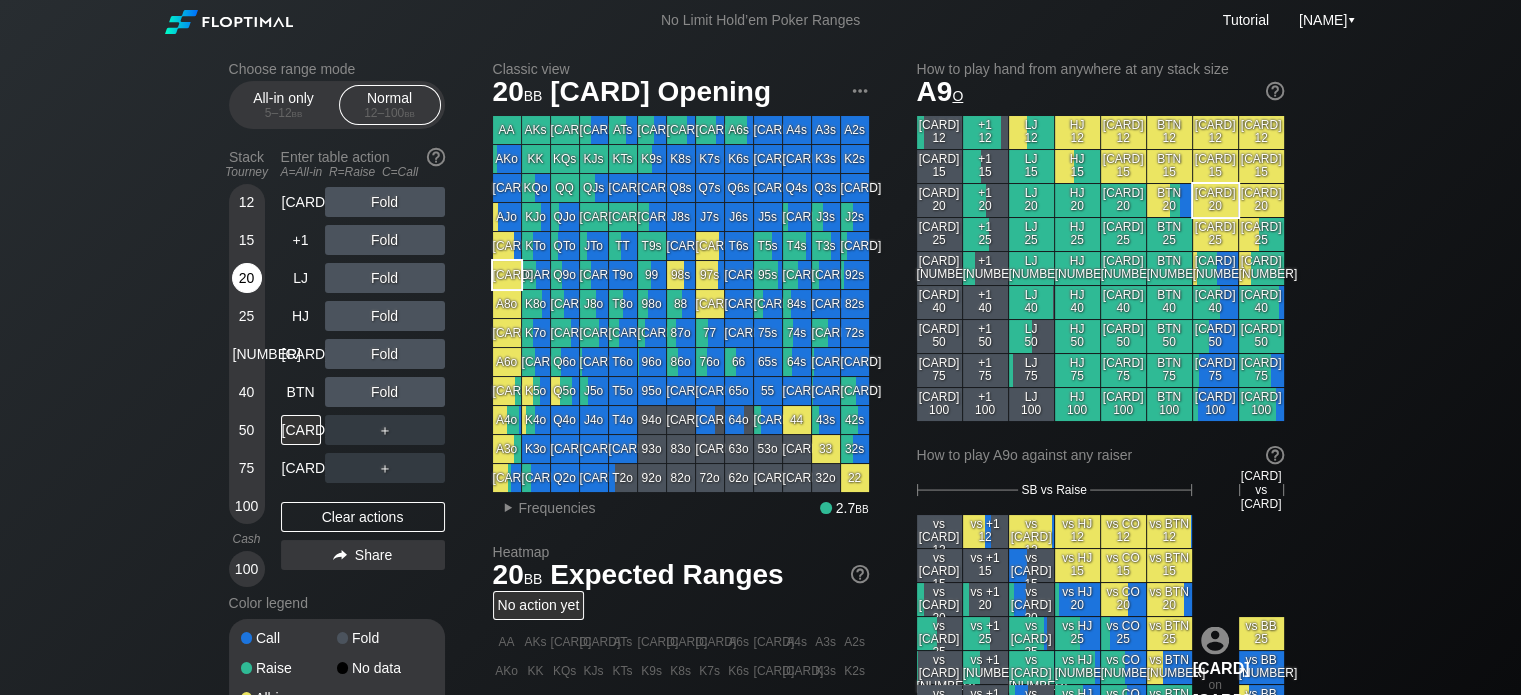 click on "20" at bounding box center (247, 278) 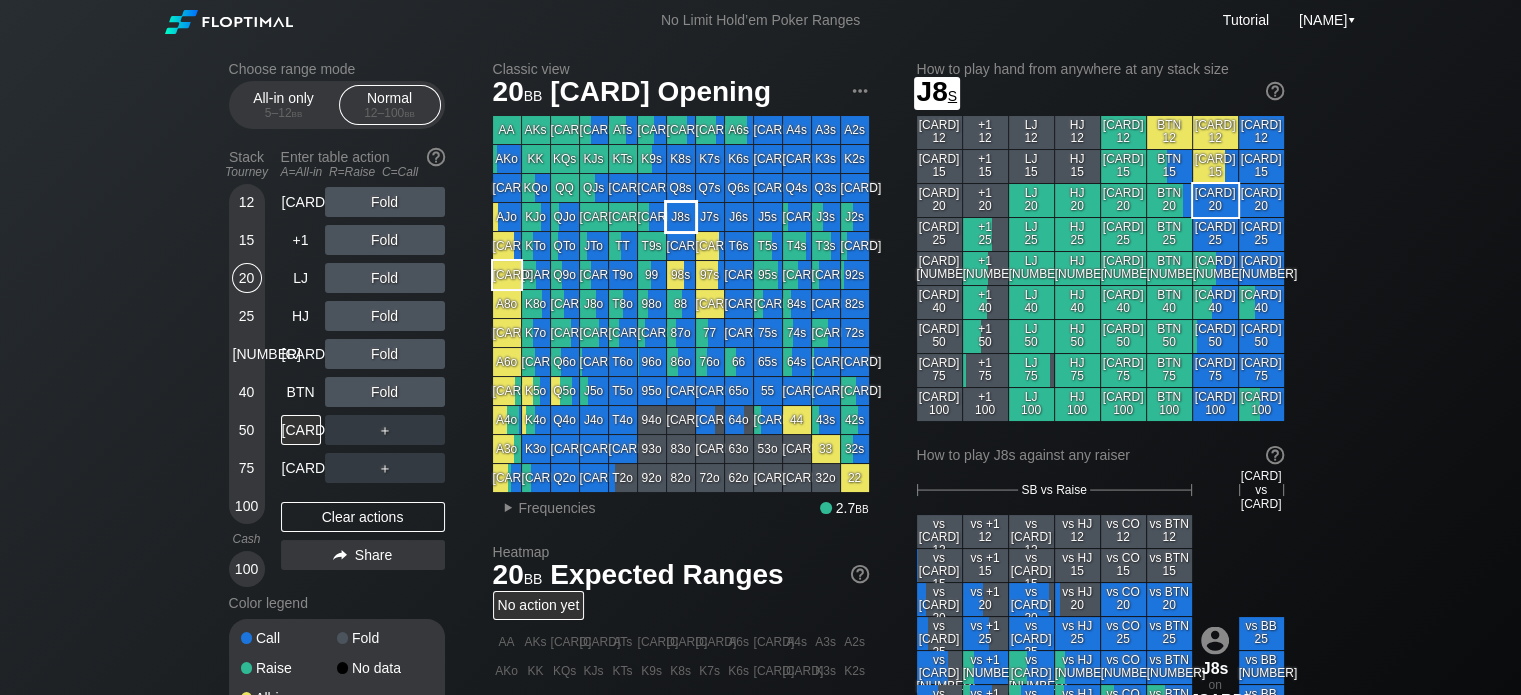 click on "J8s" at bounding box center [681, 217] 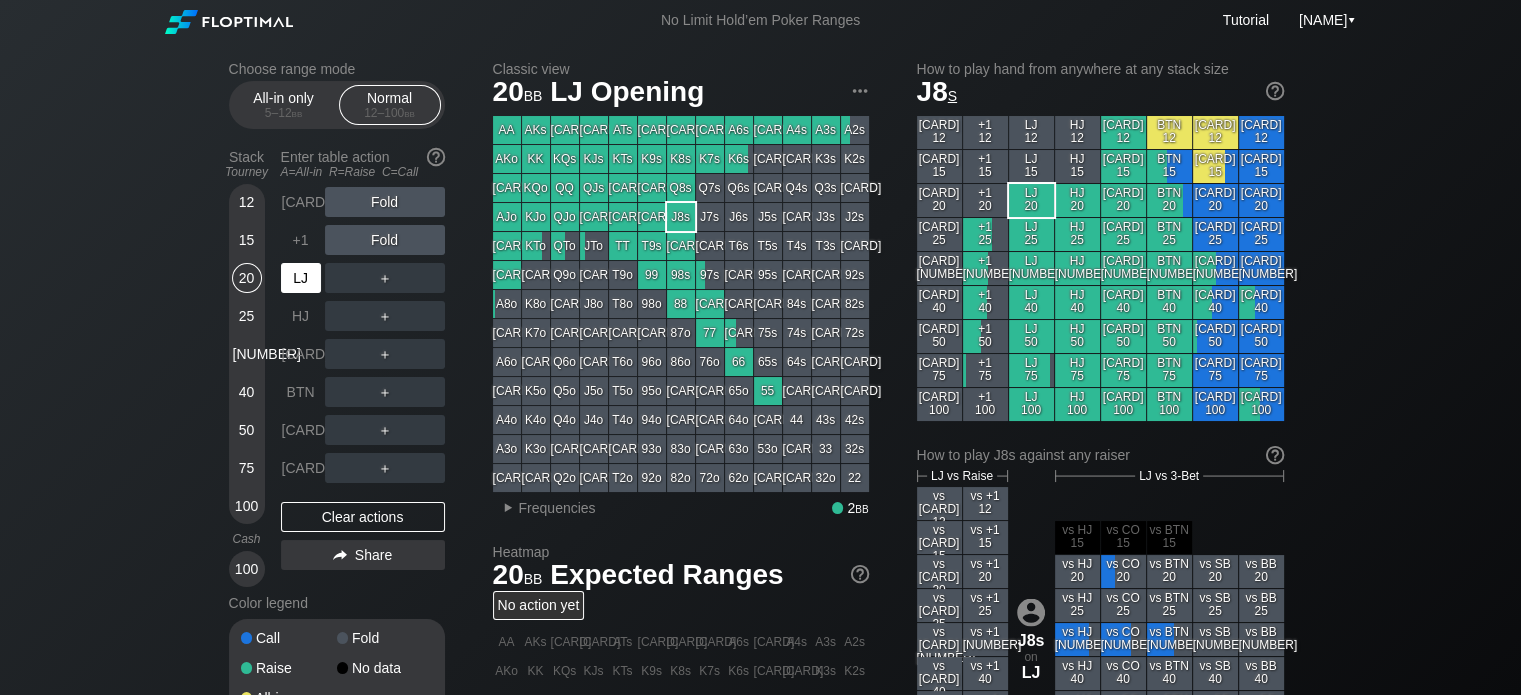 click on "LJ" at bounding box center [301, 278] 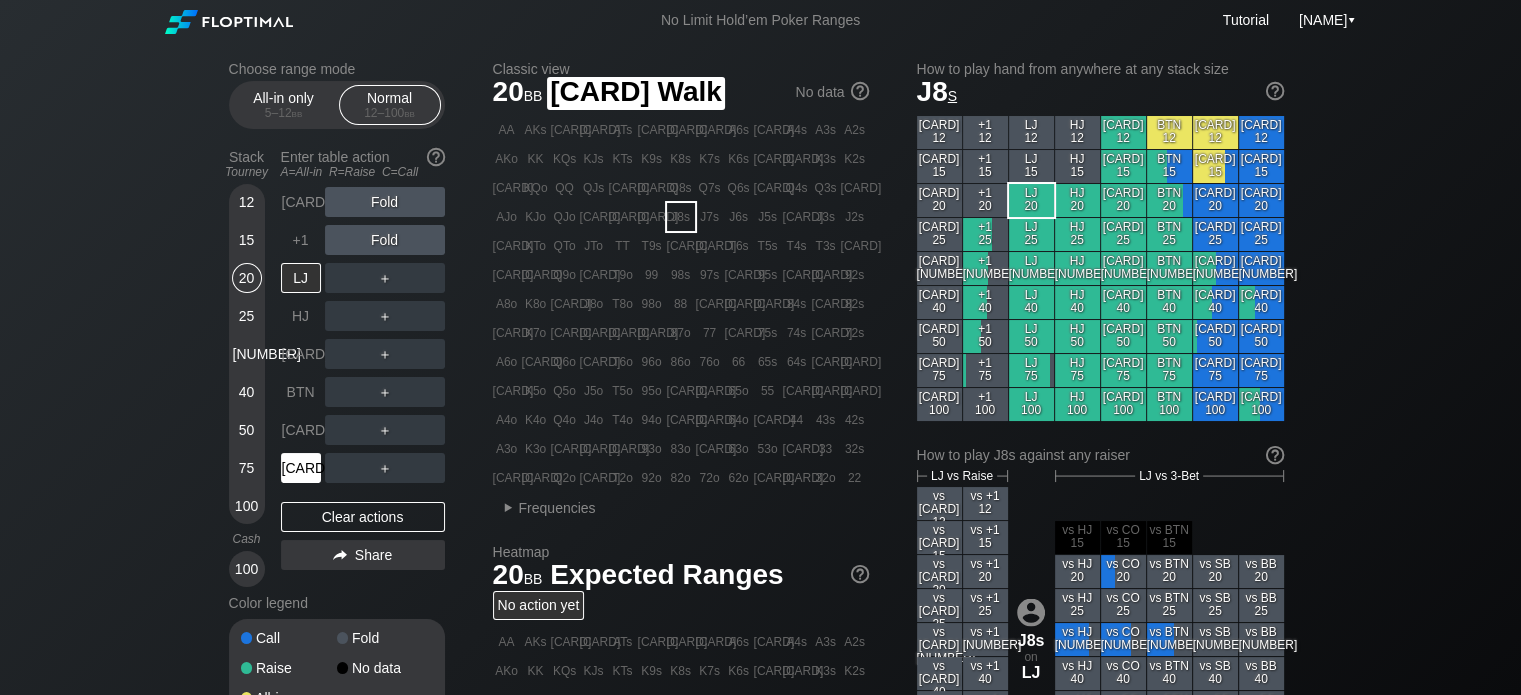 click on "[CARD]" at bounding box center (301, 468) 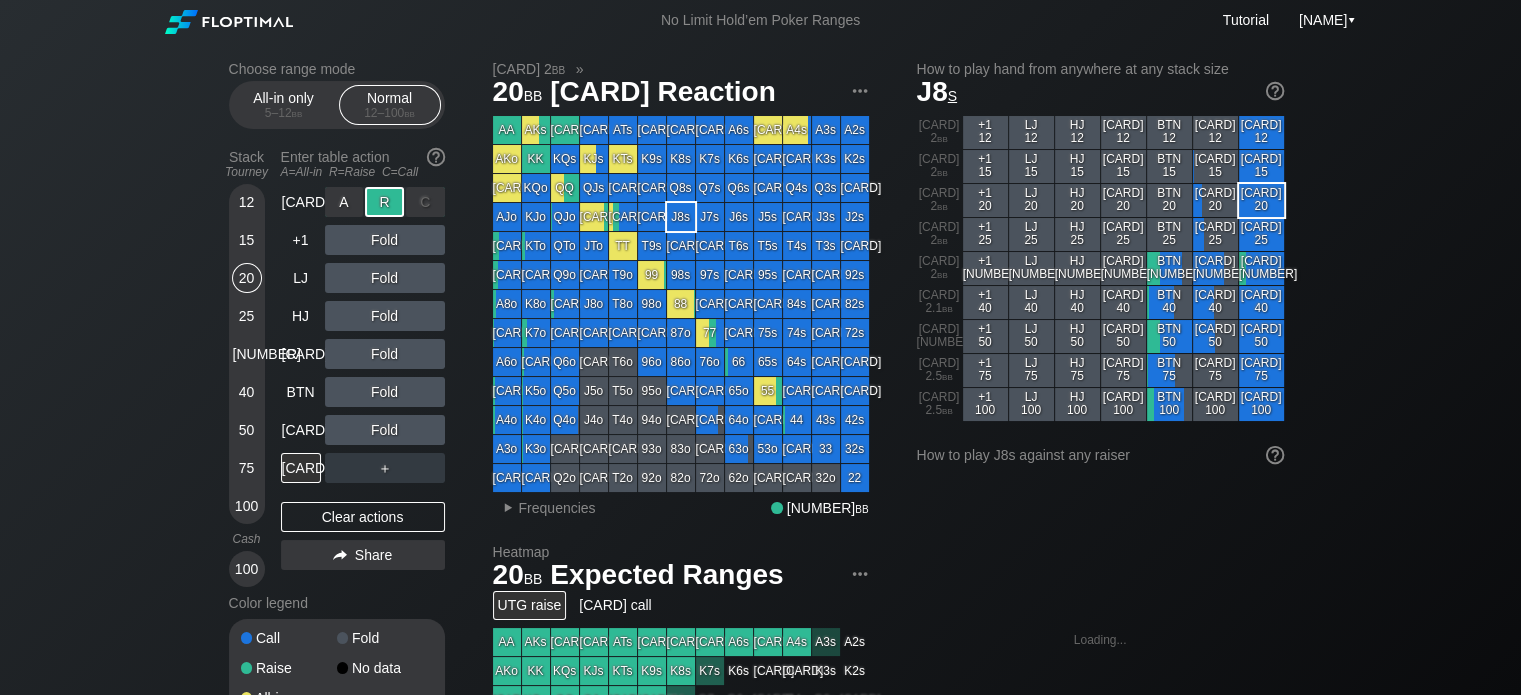 click on "[CARD] ✕" at bounding box center (384, 202) 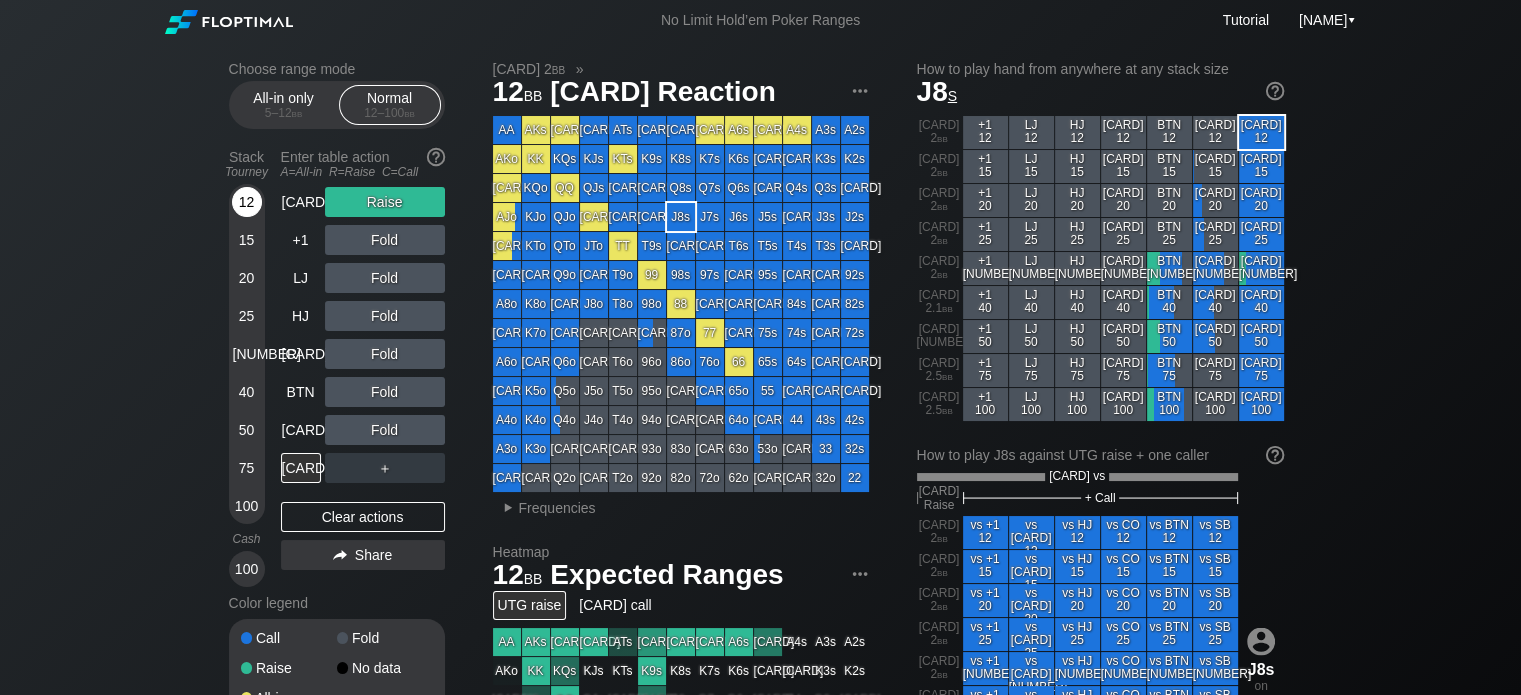 click on "12" at bounding box center [247, 206] 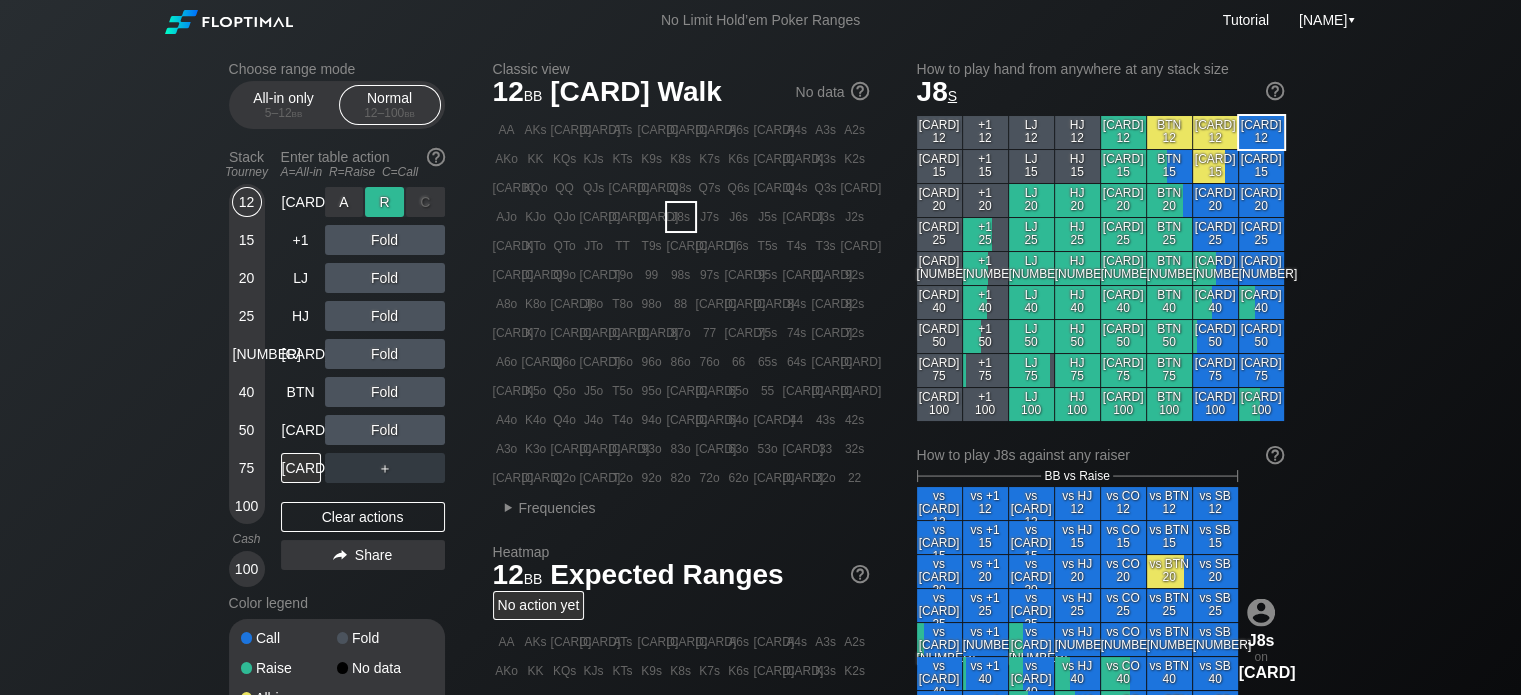 click on "[CARD] ✕" at bounding box center (384, 202) 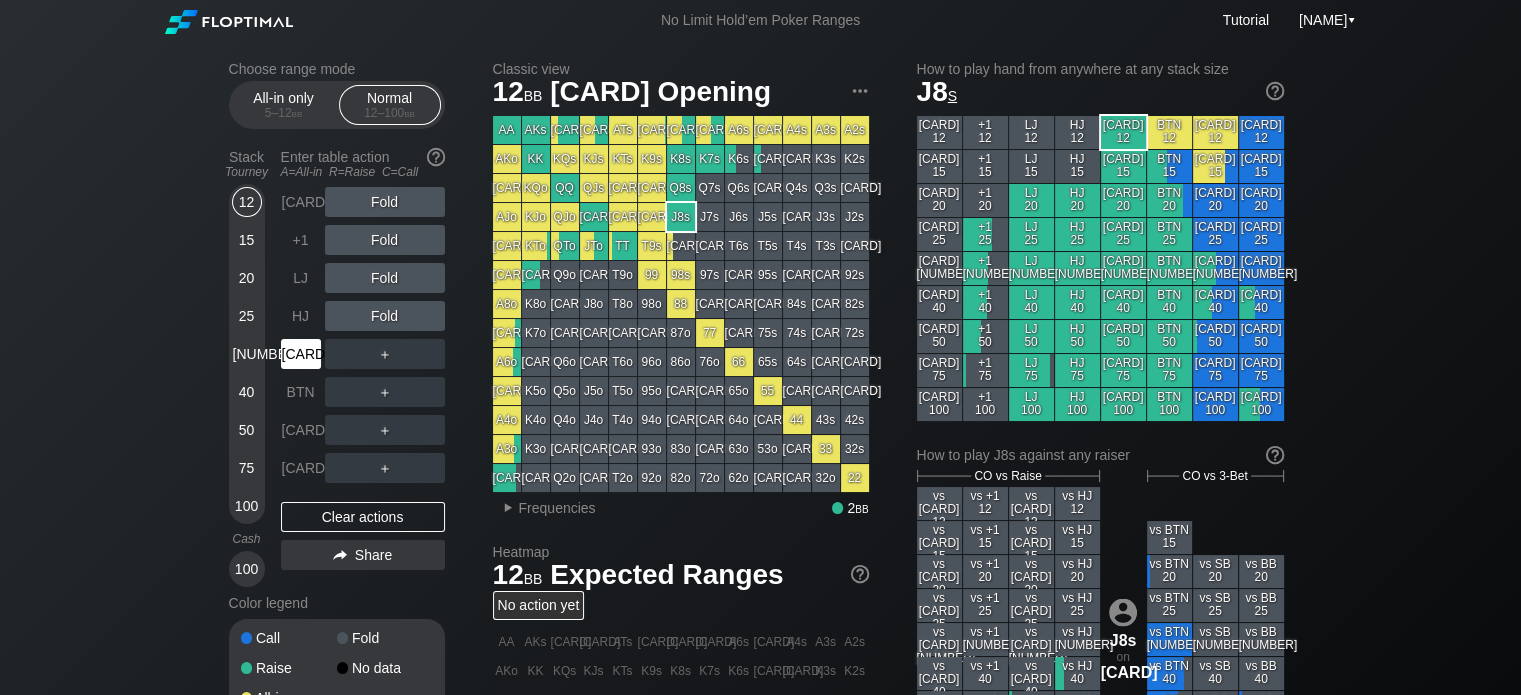 click on "[CARD]" at bounding box center (301, 354) 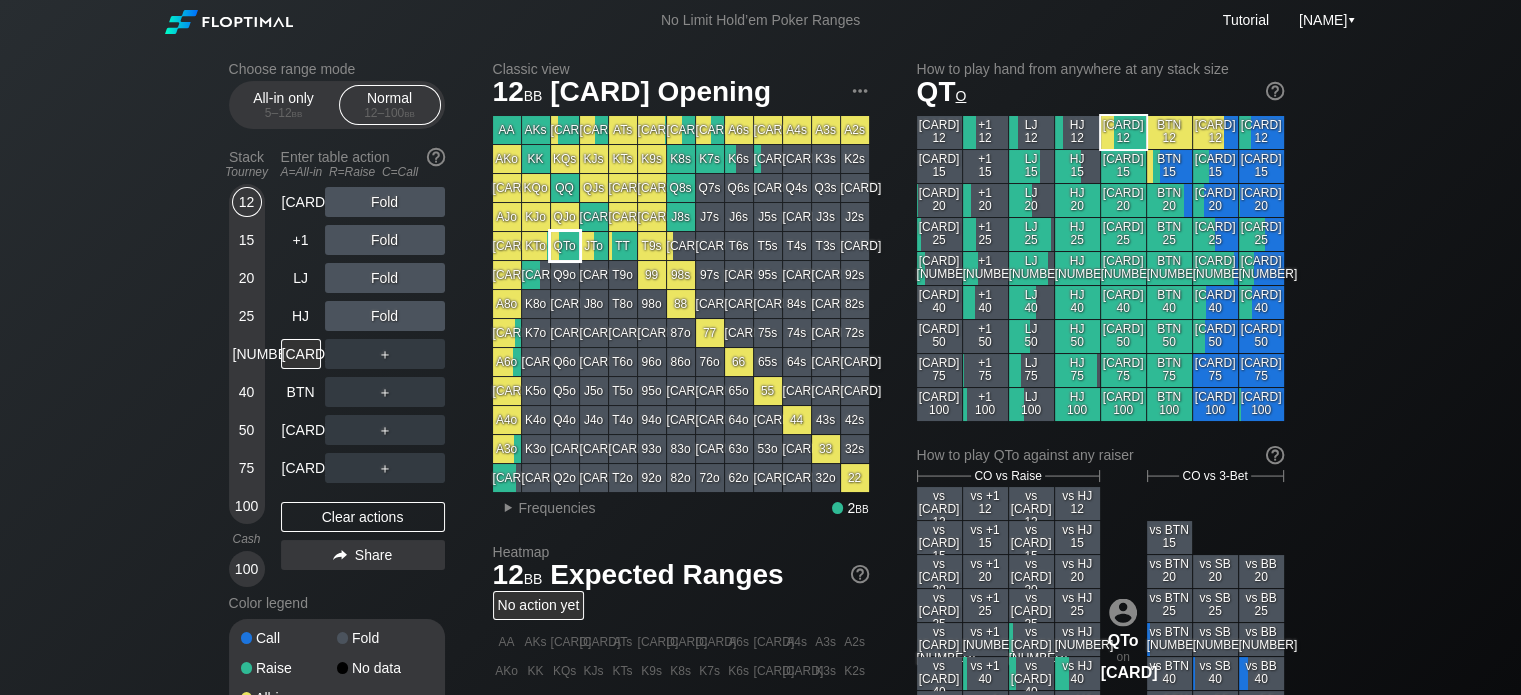 click on "QTo" at bounding box center (565, 246) 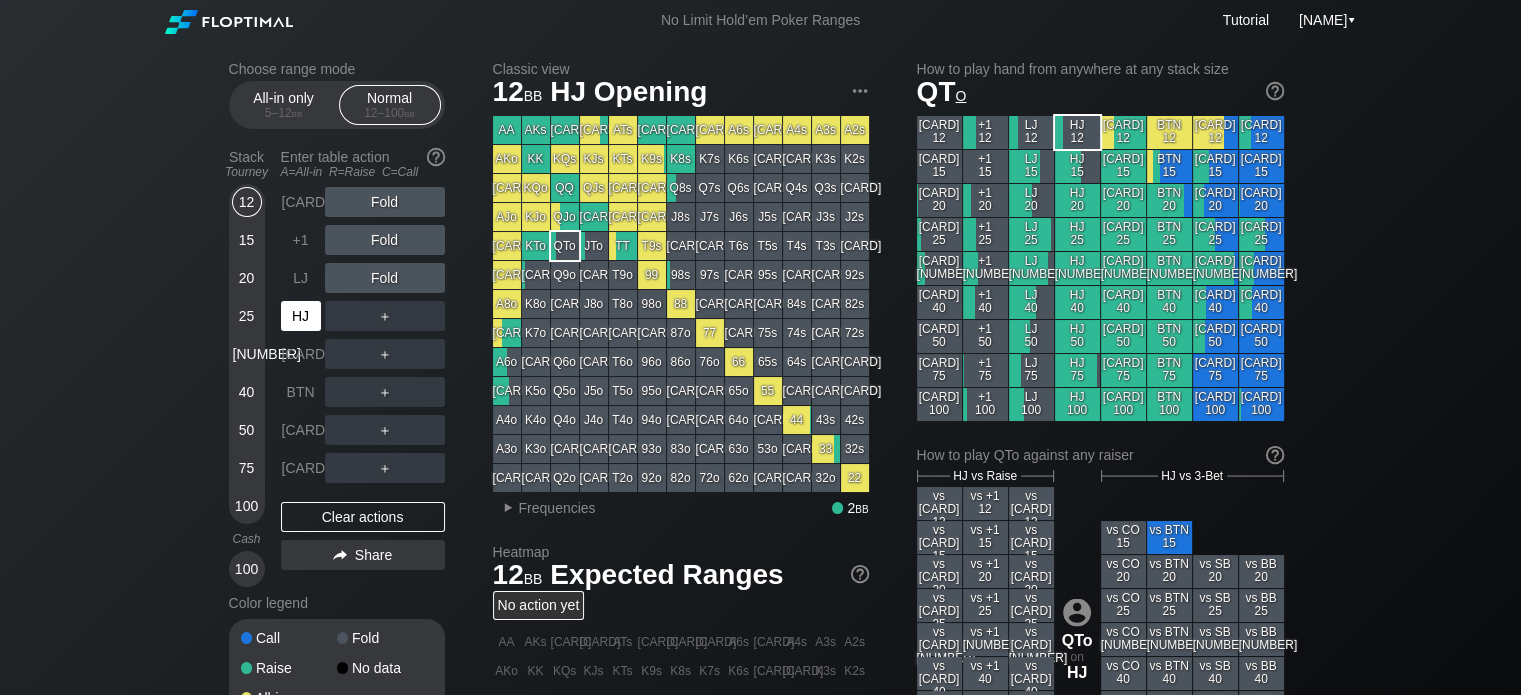 click on "HJ" at bounding box center (301, 316) 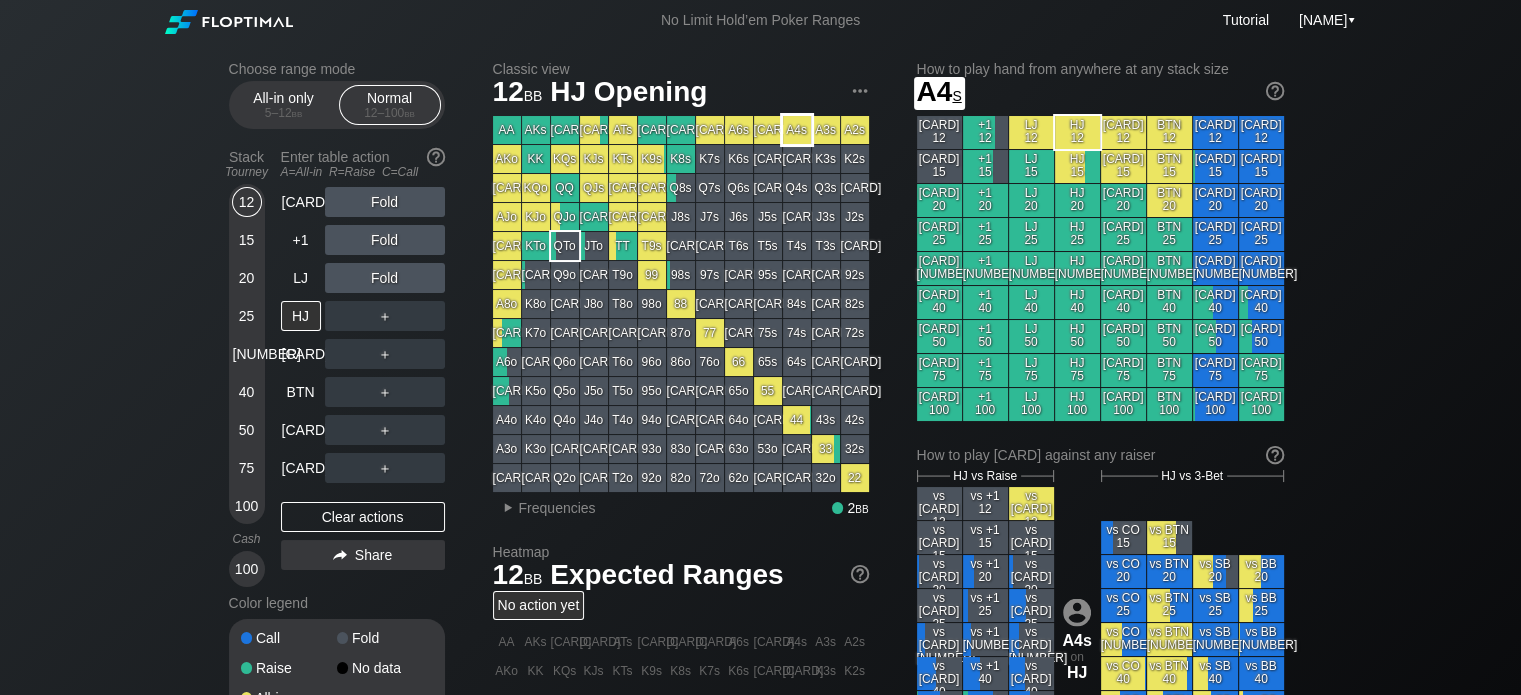 click on "A4s" at bounding box center [797, 130] 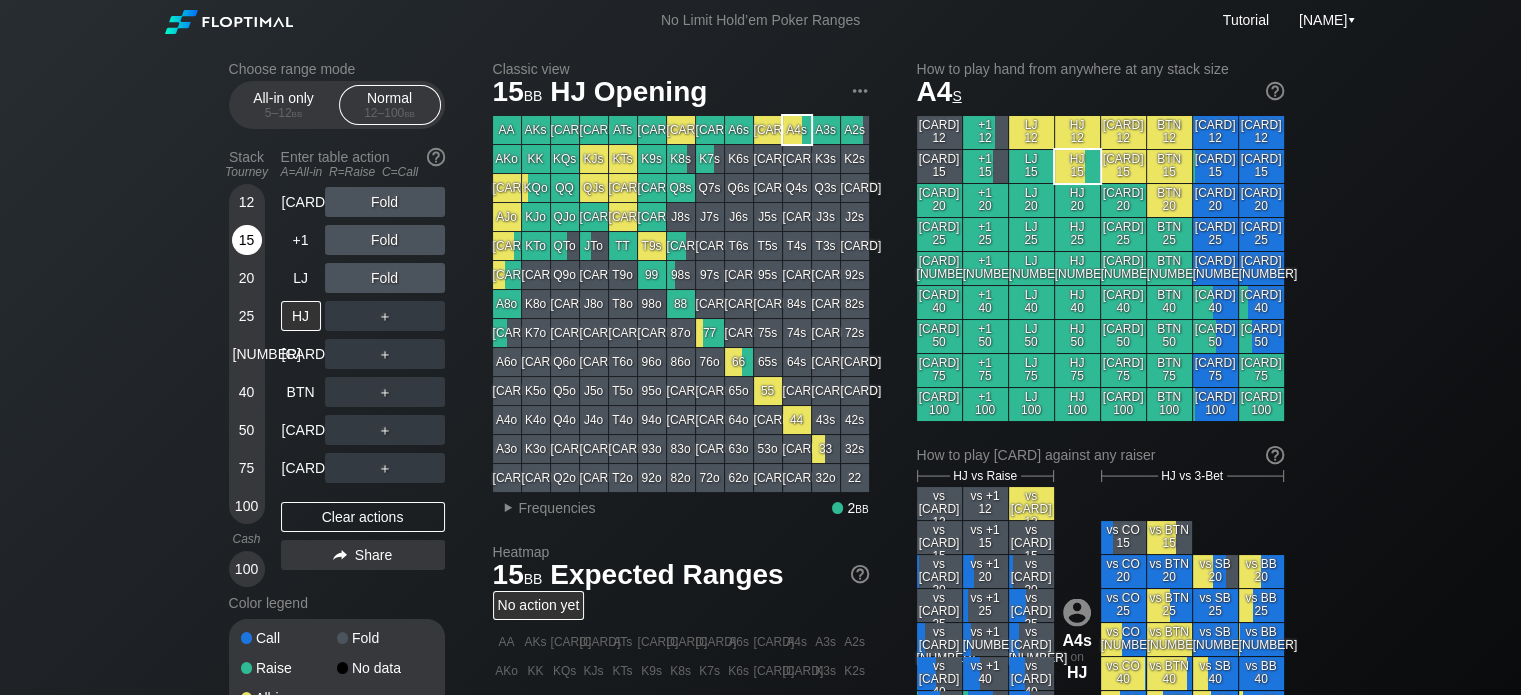 click on "15" at bounding box center (247, 240) 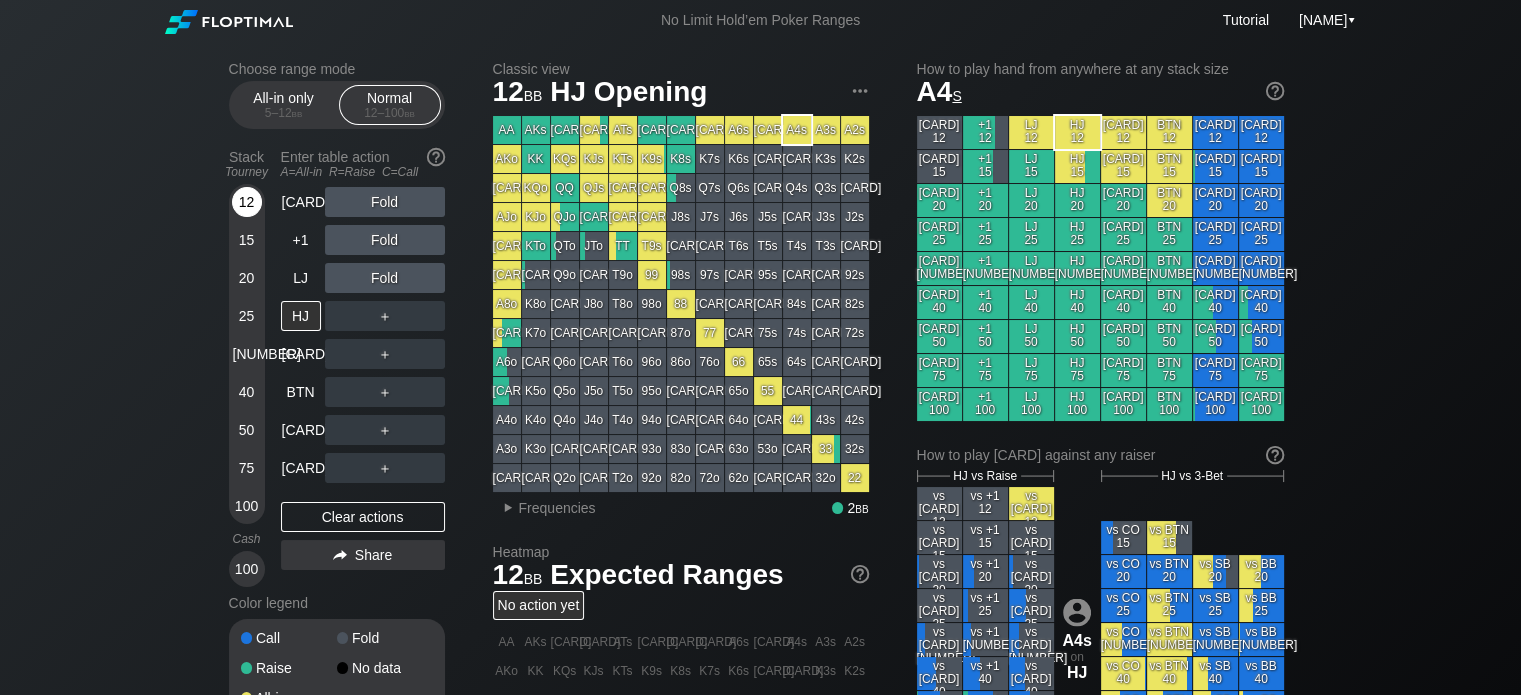 click on "12" at bounding box center (247, 202) 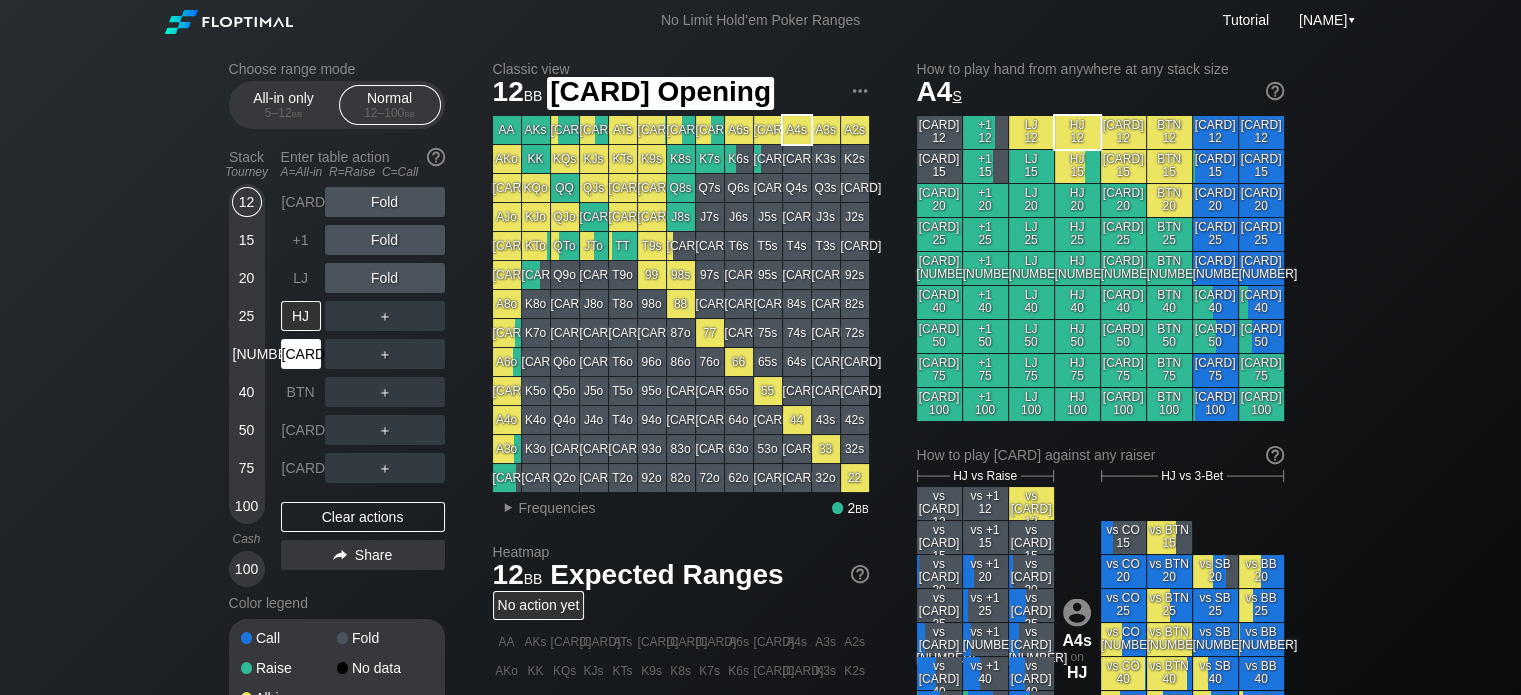 click on "[CARD]" at bounding box center (301, 354) 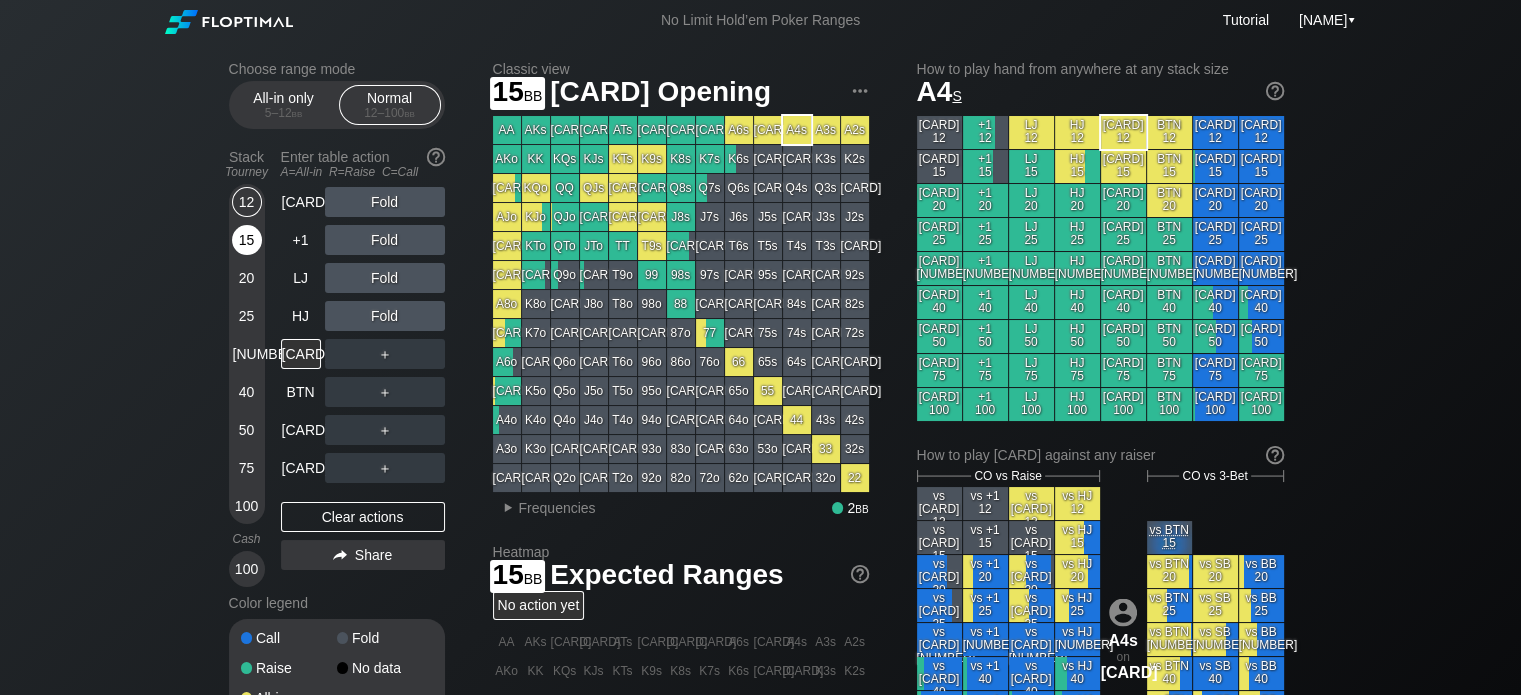 click on "15" at bounding box center [247, 240] 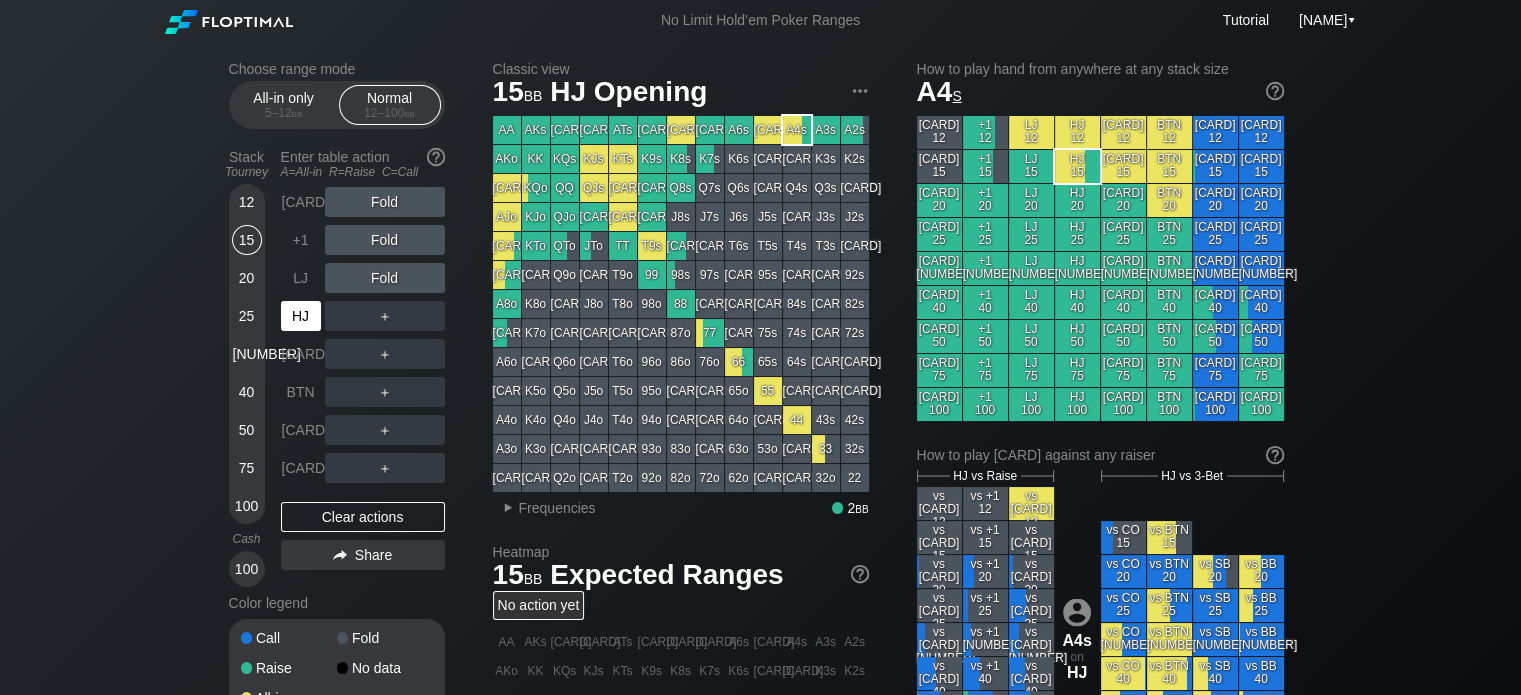 click on "HJ" at bounding box center [301, 316] 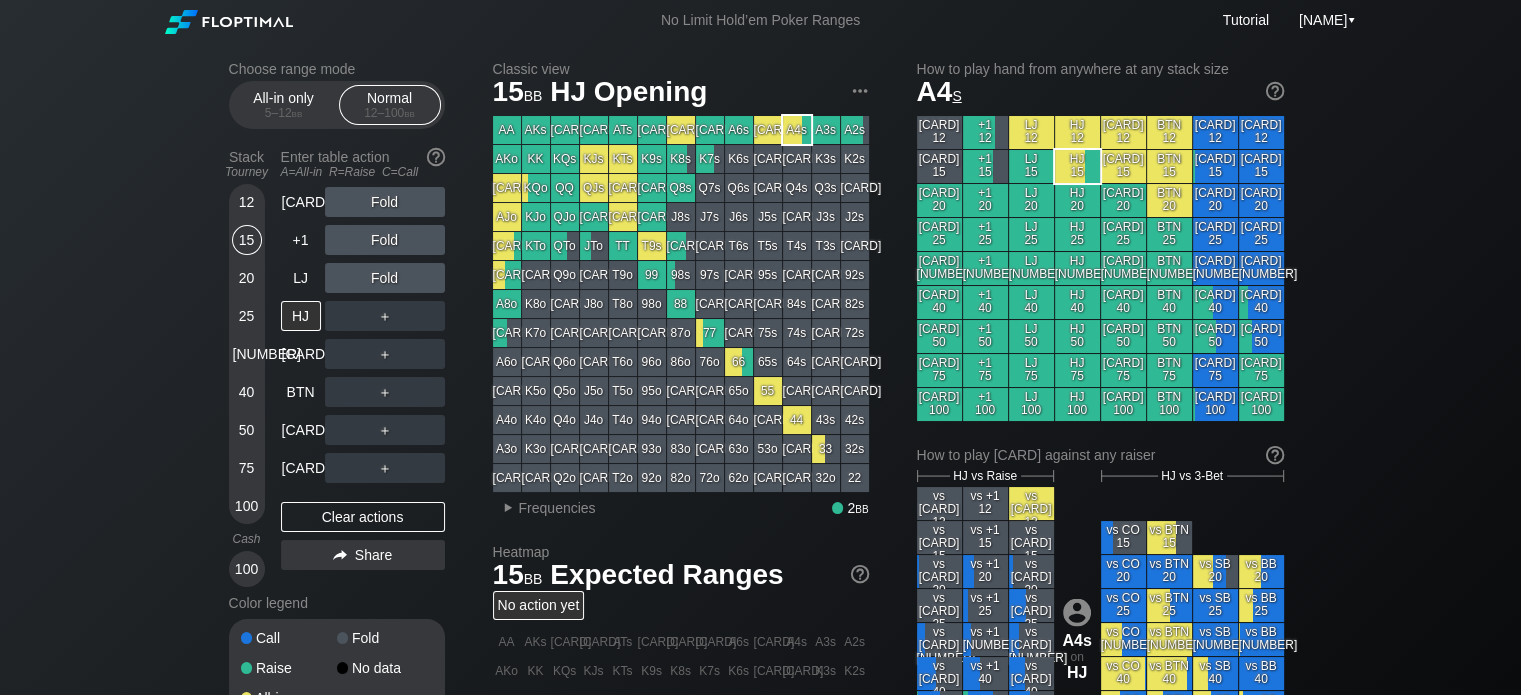 click on "Choose range mode All-in only 5 – 12 bb Normal 12 – 100 bb Stack Tourney Enter table action A=All-in R=Raise C=Call 12 15 20 25 30 40 50 75 100 Cash 100 UTG Fold +1 Fold LJ Fold HJ ＋ CO ＋ BTN ＋ SB ＋ BB ＋ Clear actions Share Color legend Call Fold Raise No data All-in Classic view 15 bb HJ Opening AA AKs AQs AJs ATs A9s A8s A7s A6s A5s A4s A3s A2s AKo KK KQs KJs KTs K9s K8s K7s K6s K5s K4s K3s K2s AQo KQo QQ QJs QTs Q9s Q8s Q7s Q6s Q5s Q4s Q3s Q2s AJo KJo QJo JJ JTs J9s J8s J7s J6s J5s J4s J3s J2s ATo KTo QTo JTo TT T9s T8s T7s T6s T5s T4s T3s T2s A9o K9o Q9o J9o T9o 99 98s 97s 96s 95s 94s 93s 92s A8o K8o Q8o J8o T8o 98o 88 87s 86s 85s 84s 83s 82s A7o K7o Q7o J7o T7o 97o 87o 77 76s 75s 74s 73s 72s A6o K6o Q6o J6o T6o 96o 86o 76o 66 65s 64s 63s 62s A5o K5o Q5o J5o T5o 95o 85o 75o 65o 55 54s 53s 52s A4o K4o Q4o J4o T4o 94o 84o 74o 64o 54o 44 43s 42s A3o K3o Q3o J3o T3o 93o 83o 73o 63o 53o 43o 33 32s A2o K2o Q2o J2o T2o 92o 82o 72o 62o 52o 42o 32o 22 ▸ Frequencies 2 bb 15 bb" at bounding box center [760, 679] 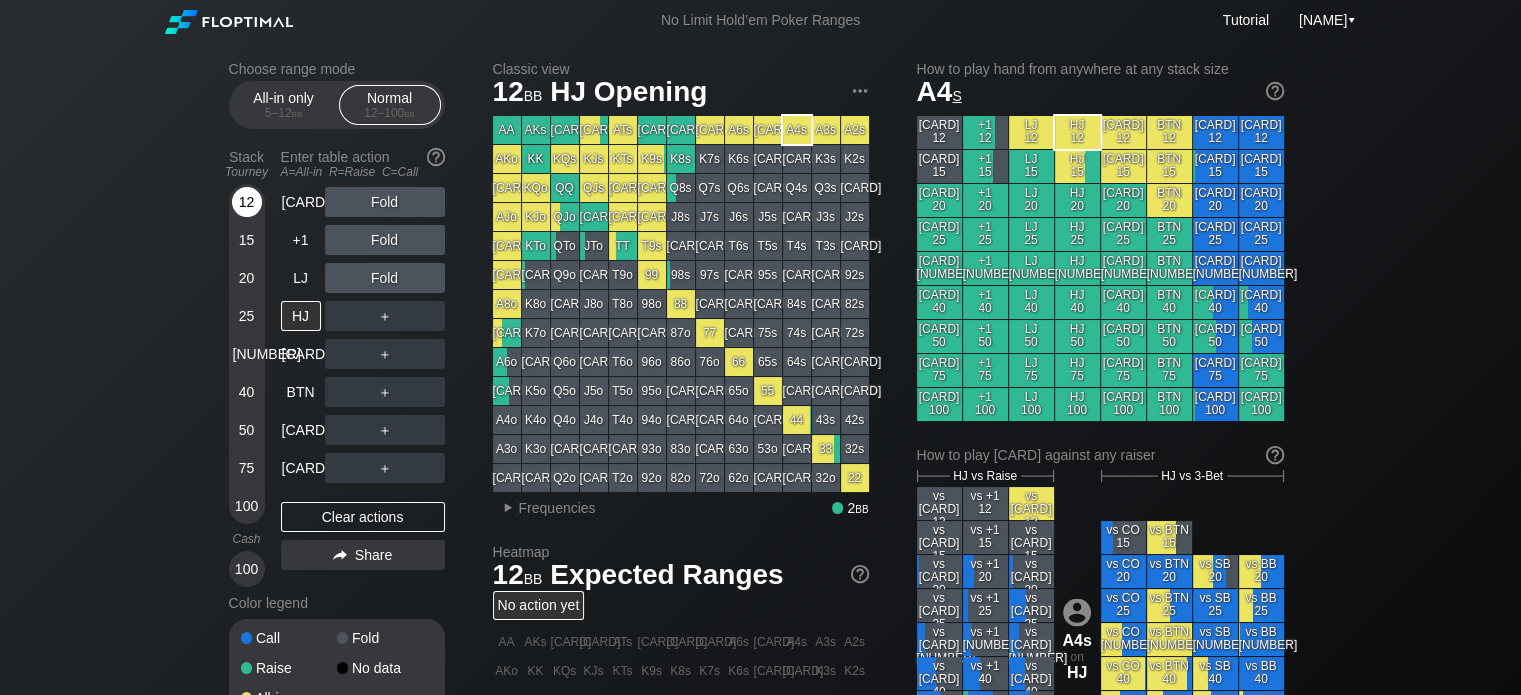 click on "12" at bounding box center [247, 202] 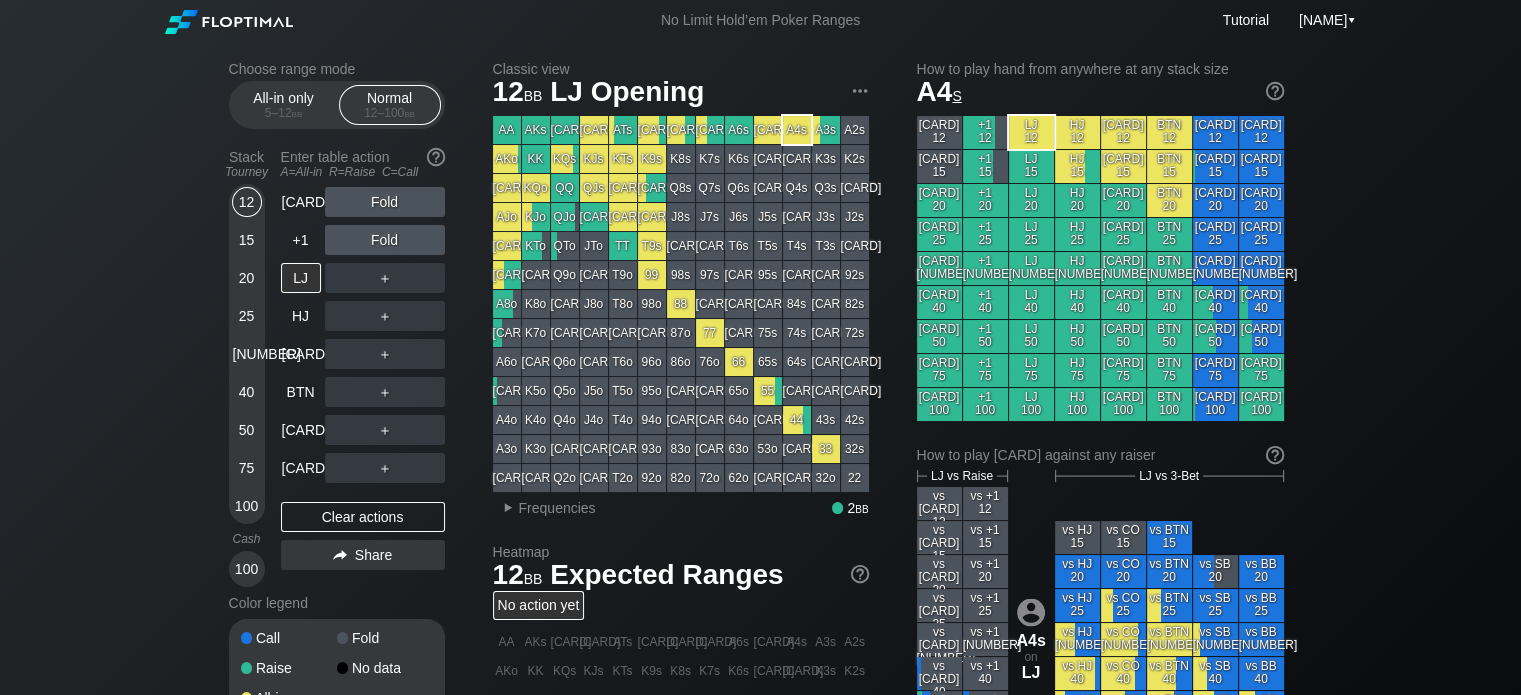 drag, startPoint x: 308, startPoint y: 275, endPoint x: 82, endPoint y: 240, distance: 228.69412 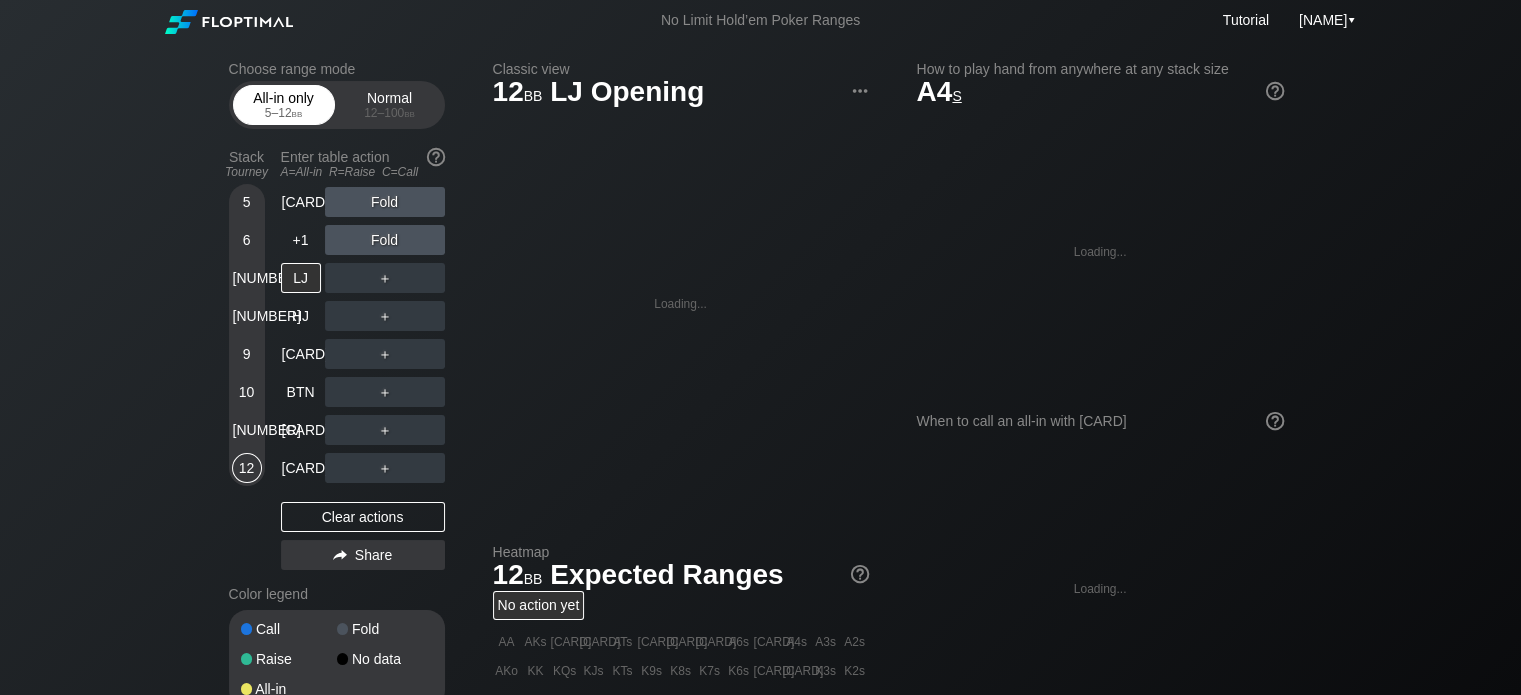 click on "bb" at bounding box center [297, 113] 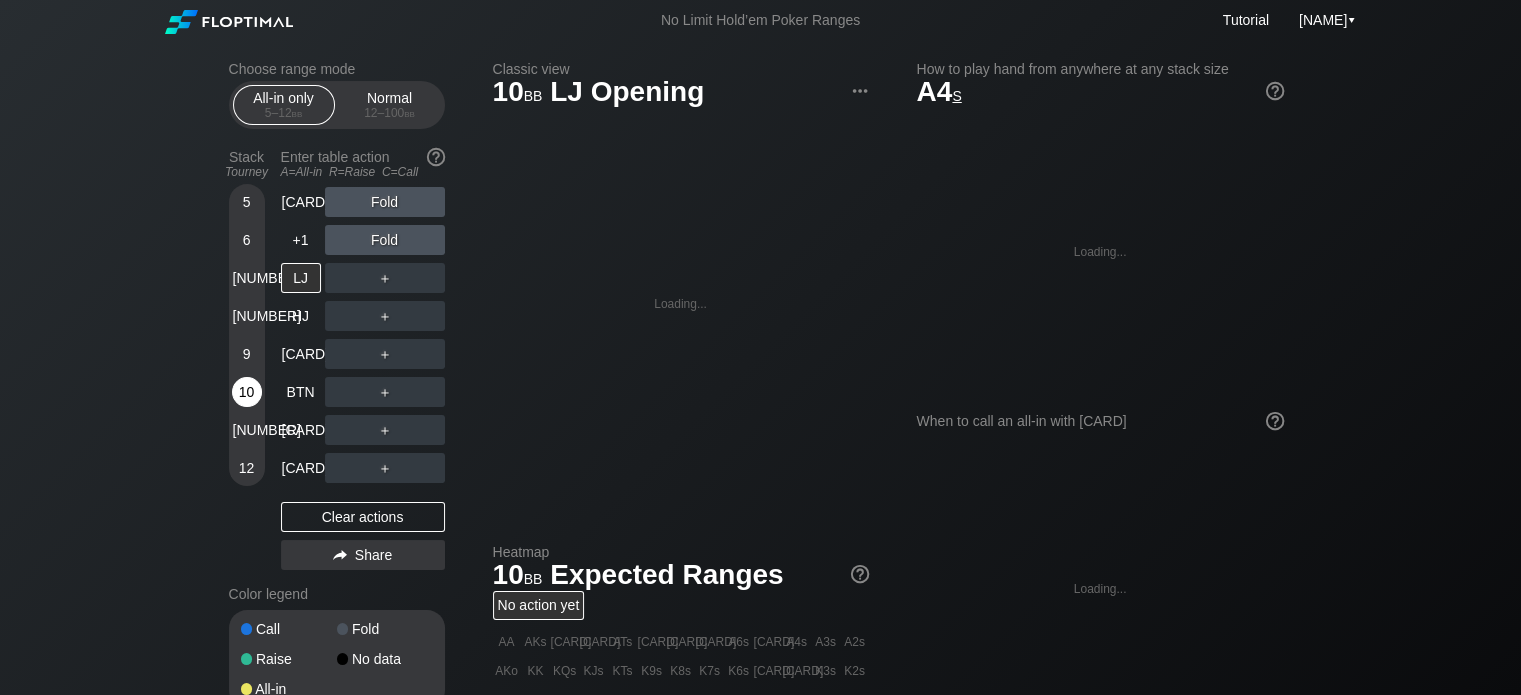 click on "10" at bounding box center [247, 392] 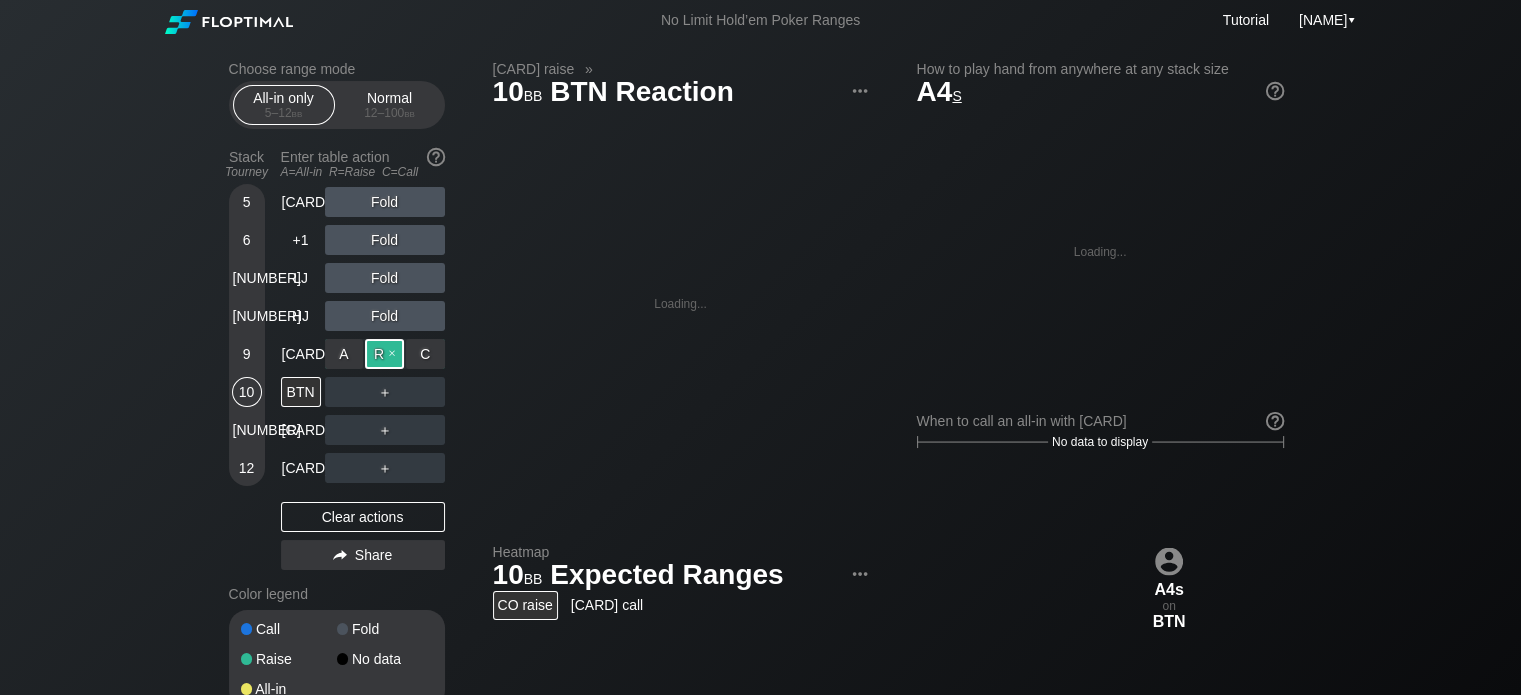 click on "[CARD] ✕" at bounding box center (384, 354) 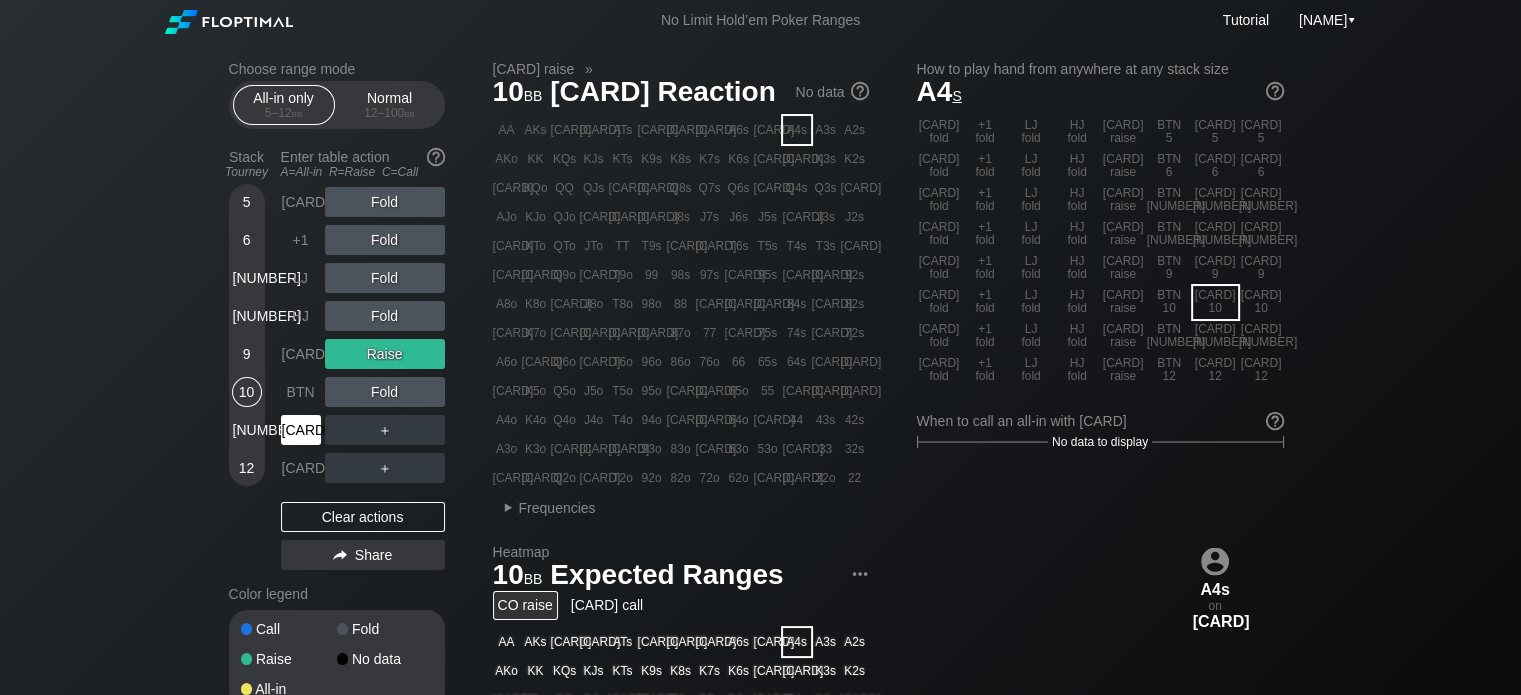 click on "[CARD]" at bounding box center (301, 430) 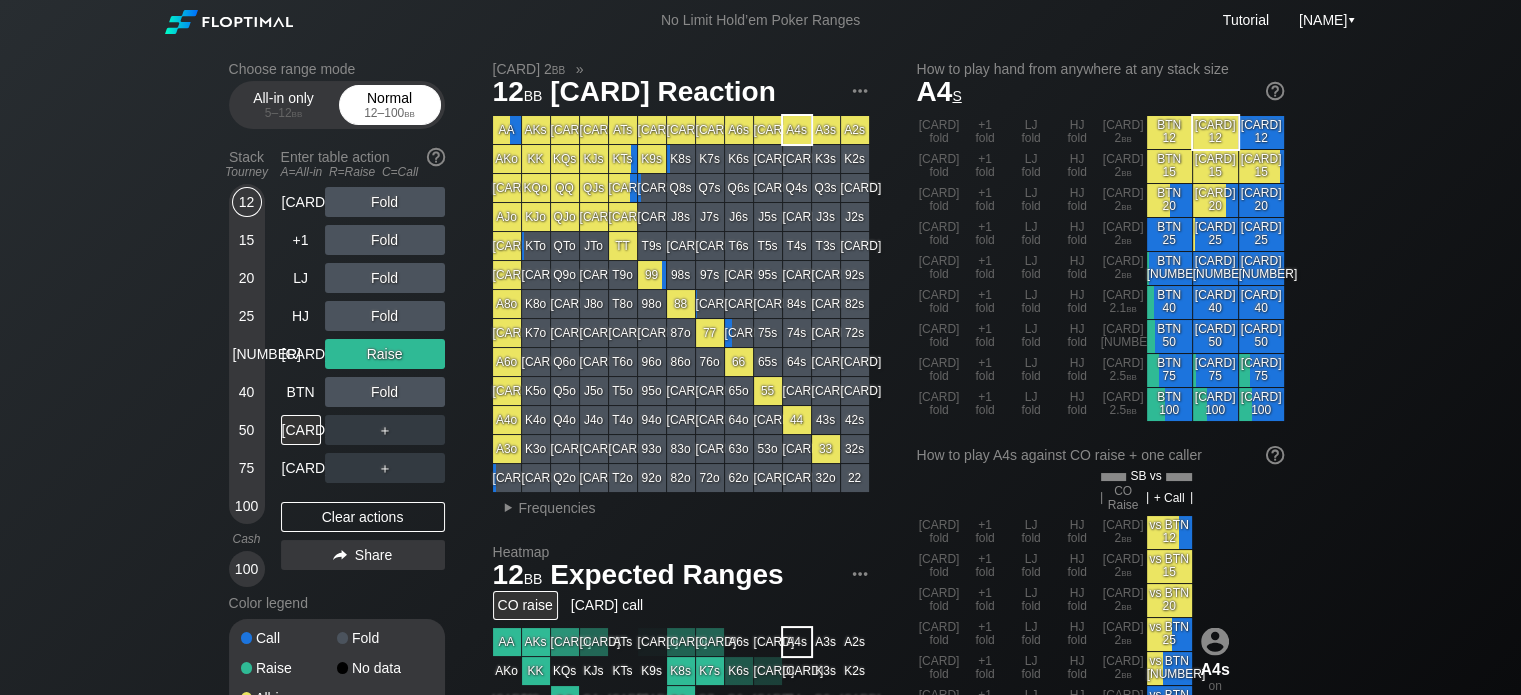 click on "[NUMBER] – [NUMBER] [CARD]" at bounding box center (390, 113) 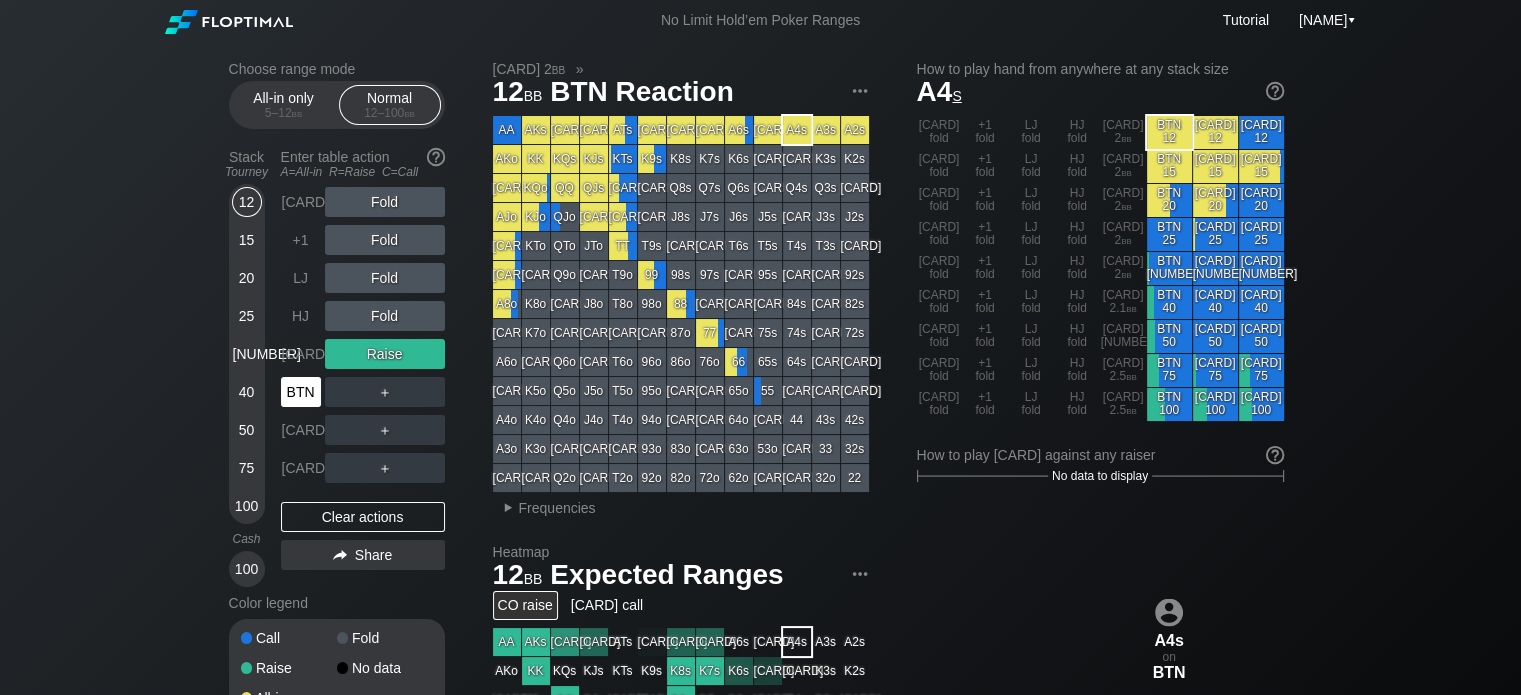 click on "BTN" at bounding box center [301, 392] 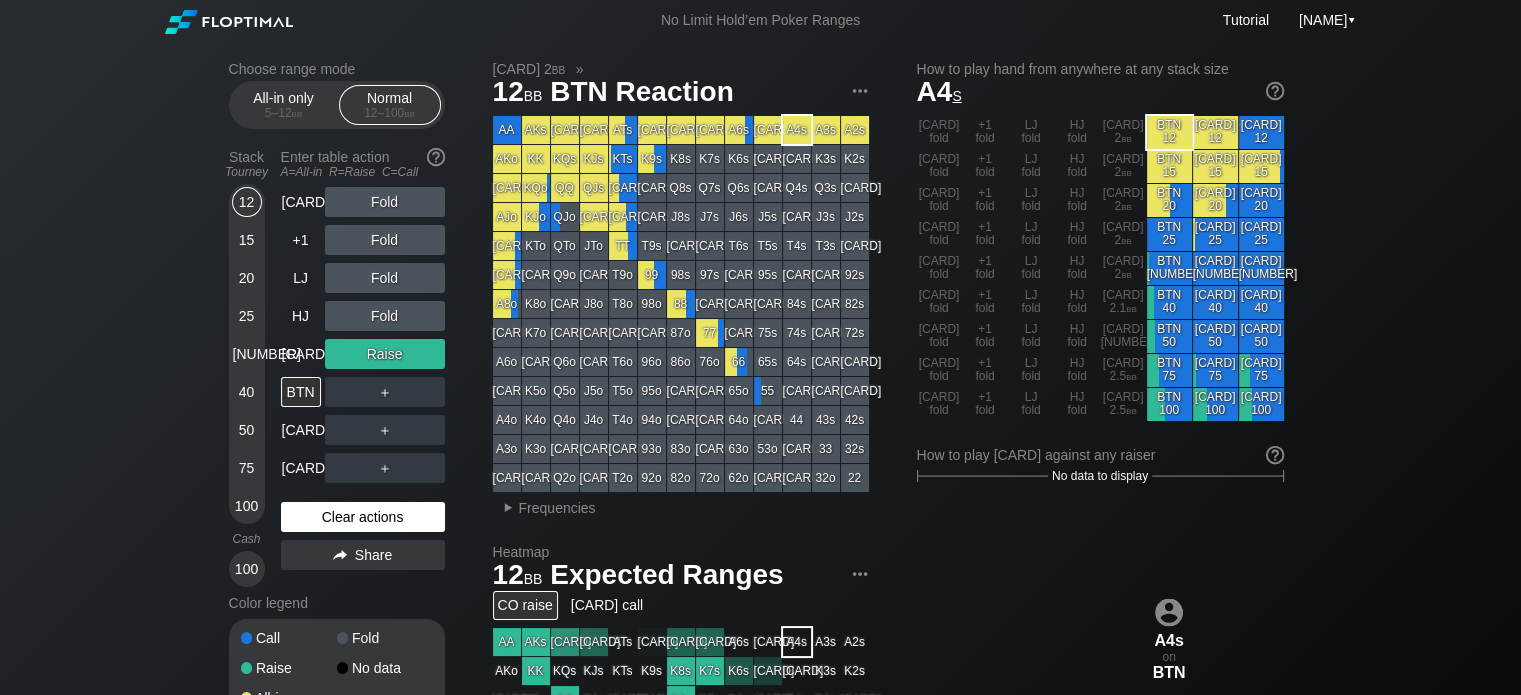 click on "Clear actions" at bounding box center [363, 517] 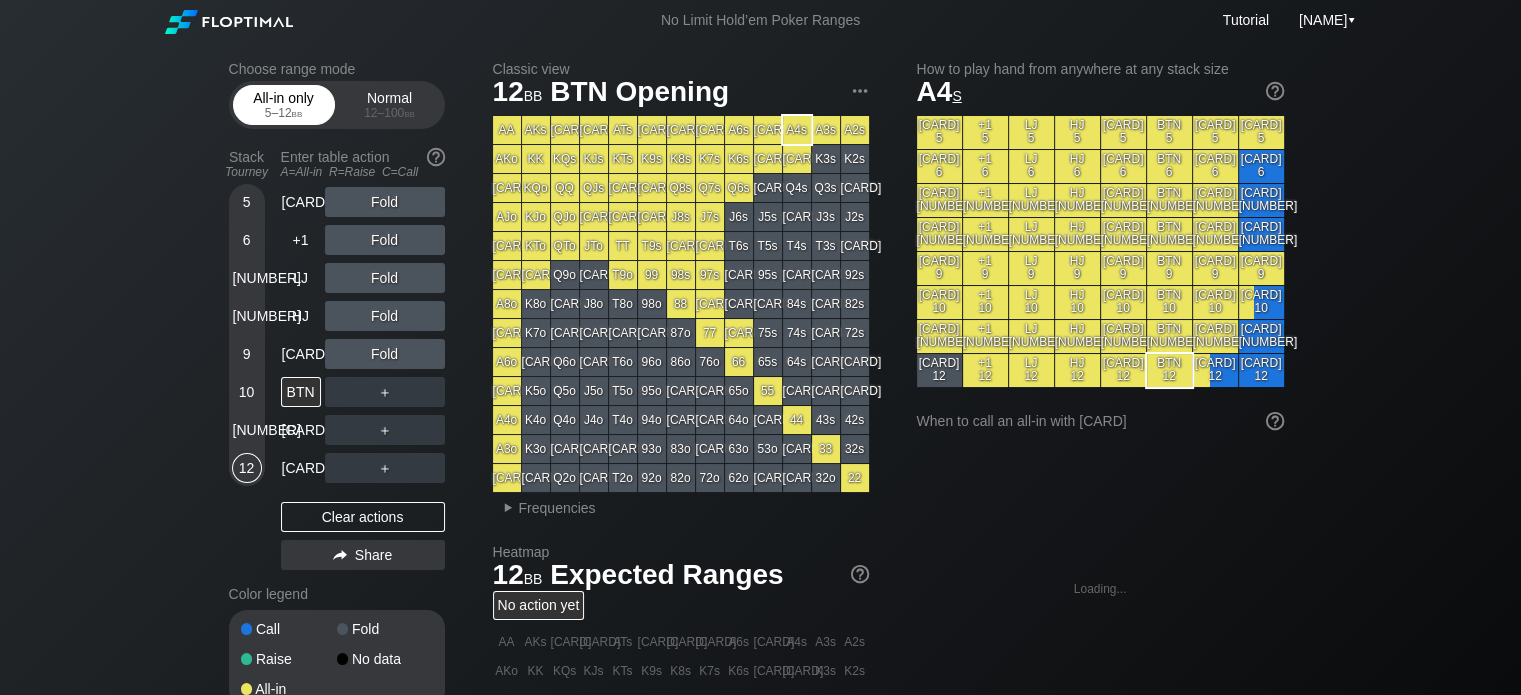 click on "All-in only 5 – 12 bb" at bounding box center (284, 105) 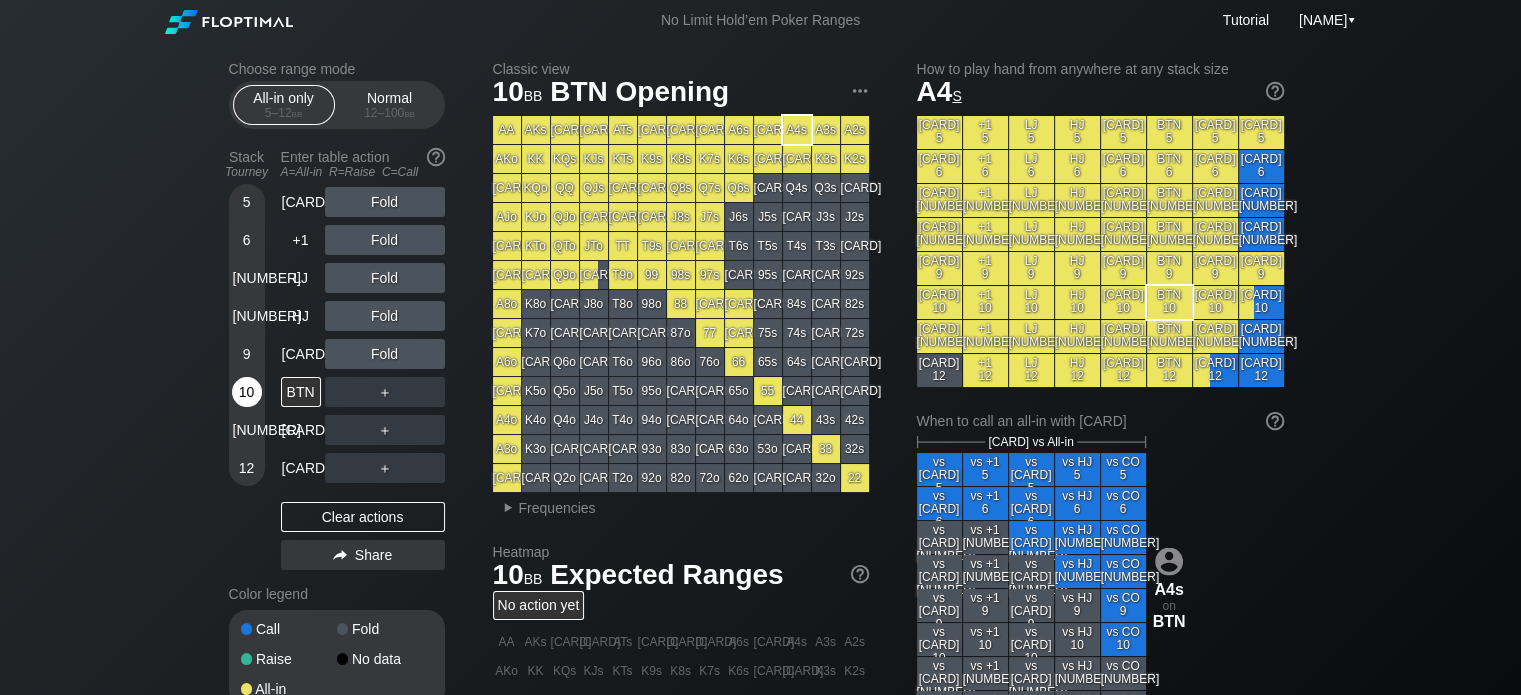 click on "10" at bounding box center (247, 392) 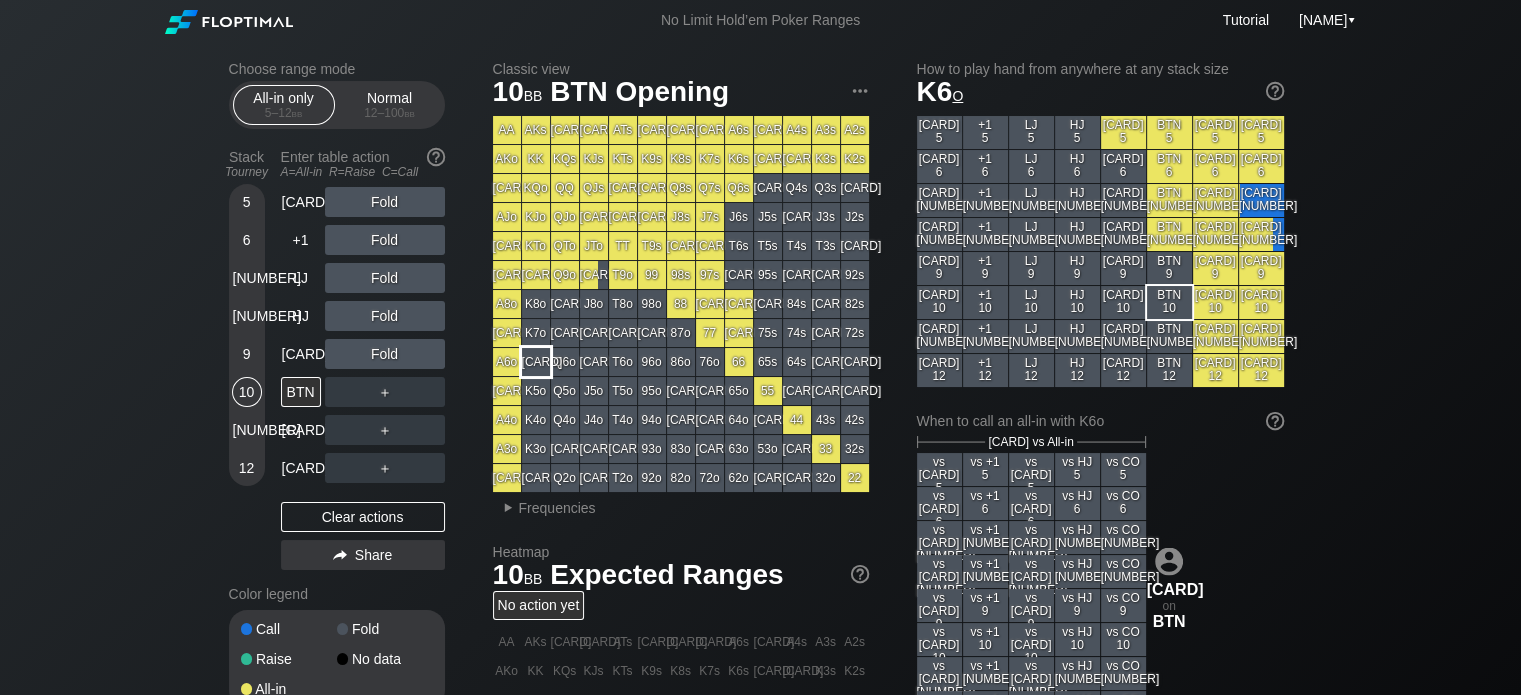 click on "[CARD]" at bounding box center [536, 362] 